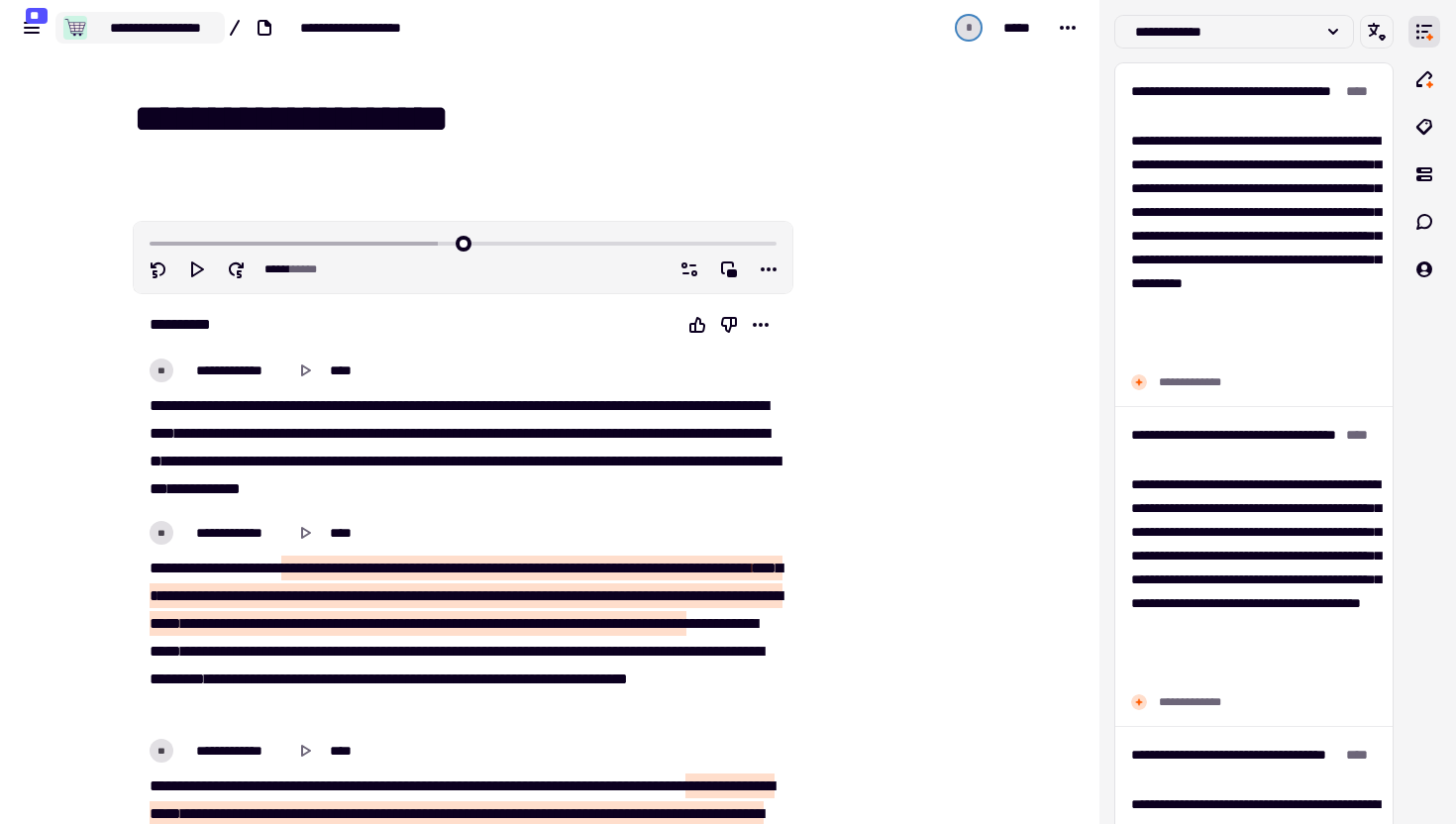 scroll, scrollTop: 0, scrollLeft: 0, axis: both 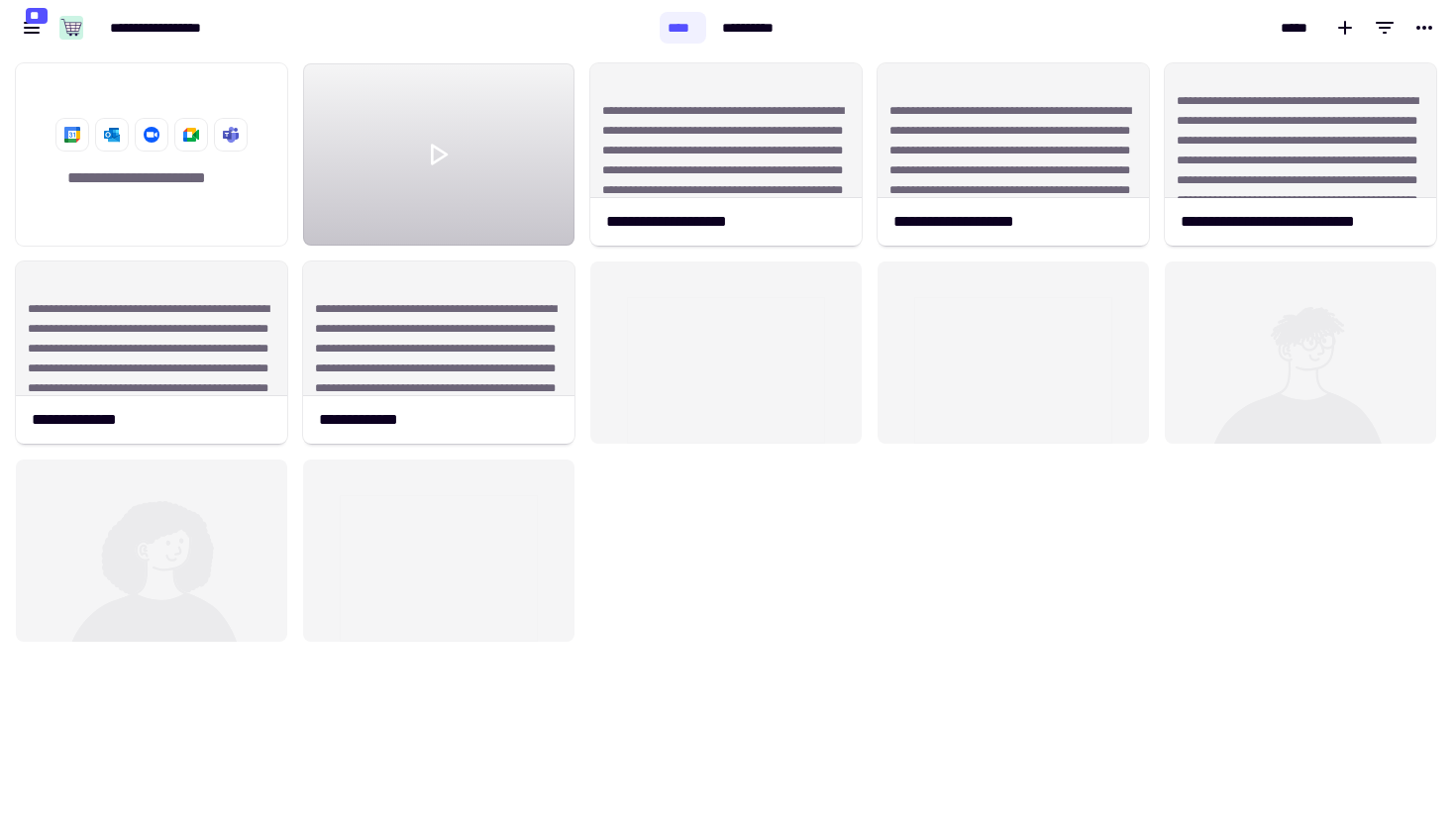 click on "**********" 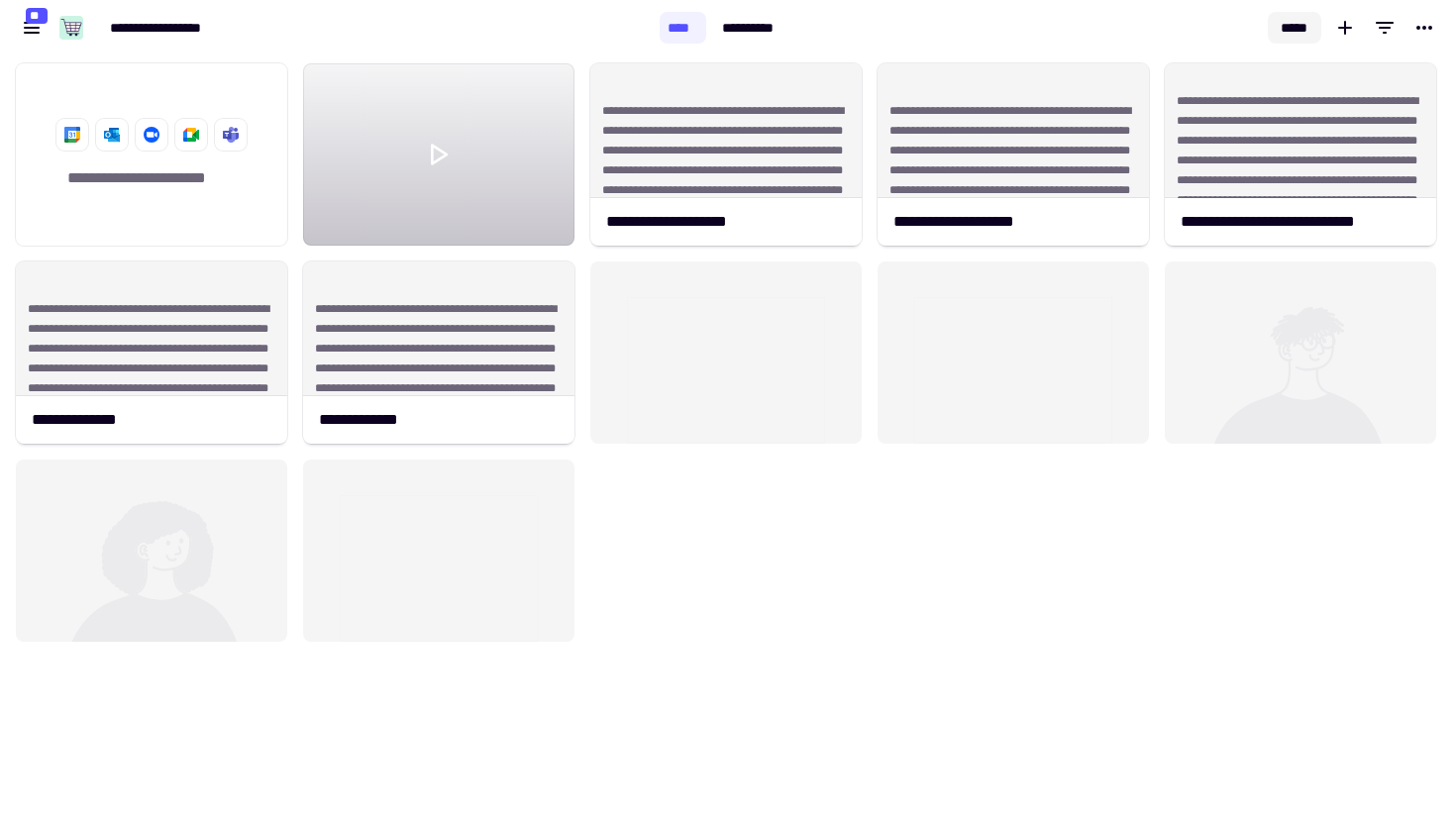 click on "*****" 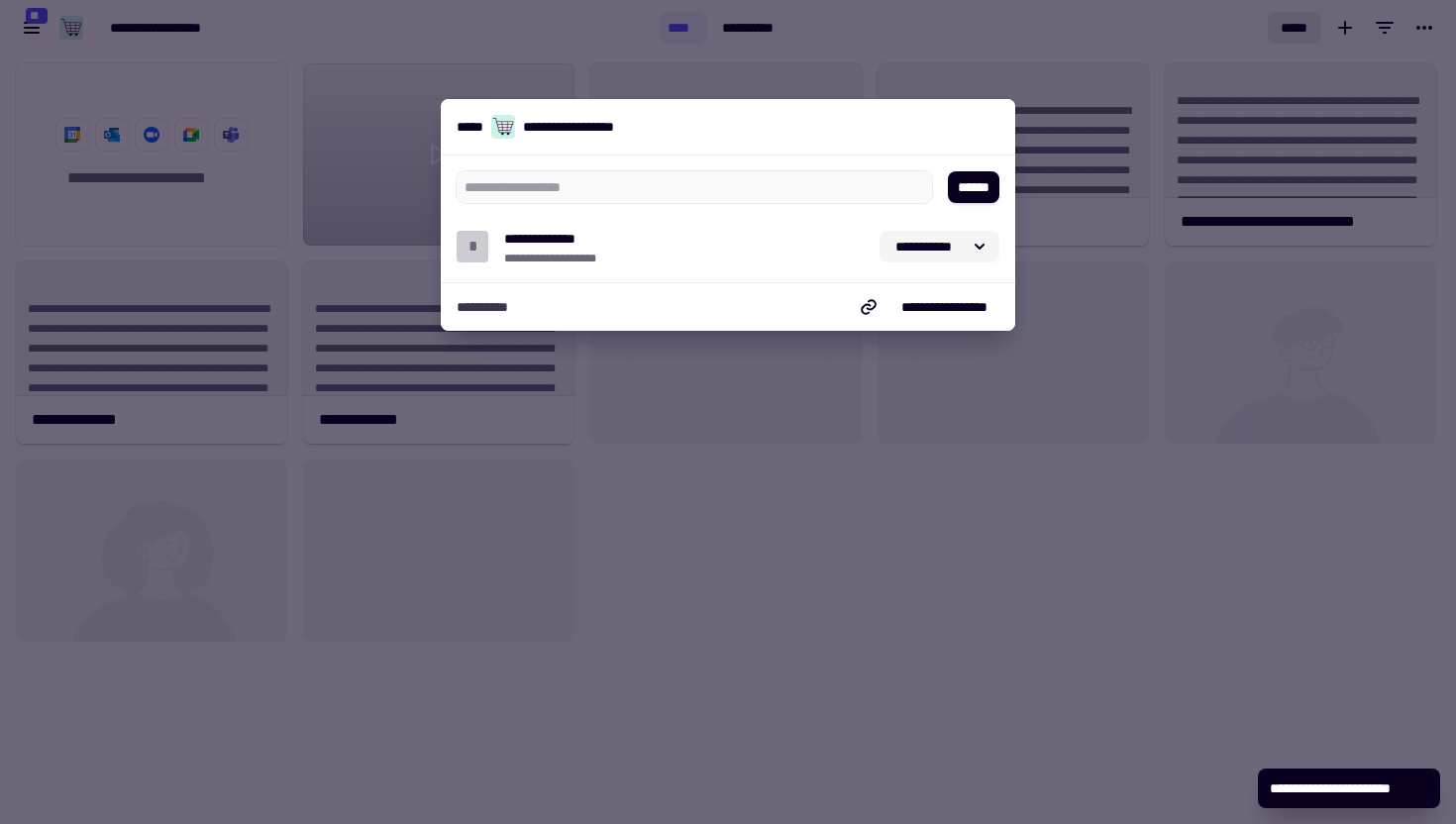 click on "**********" 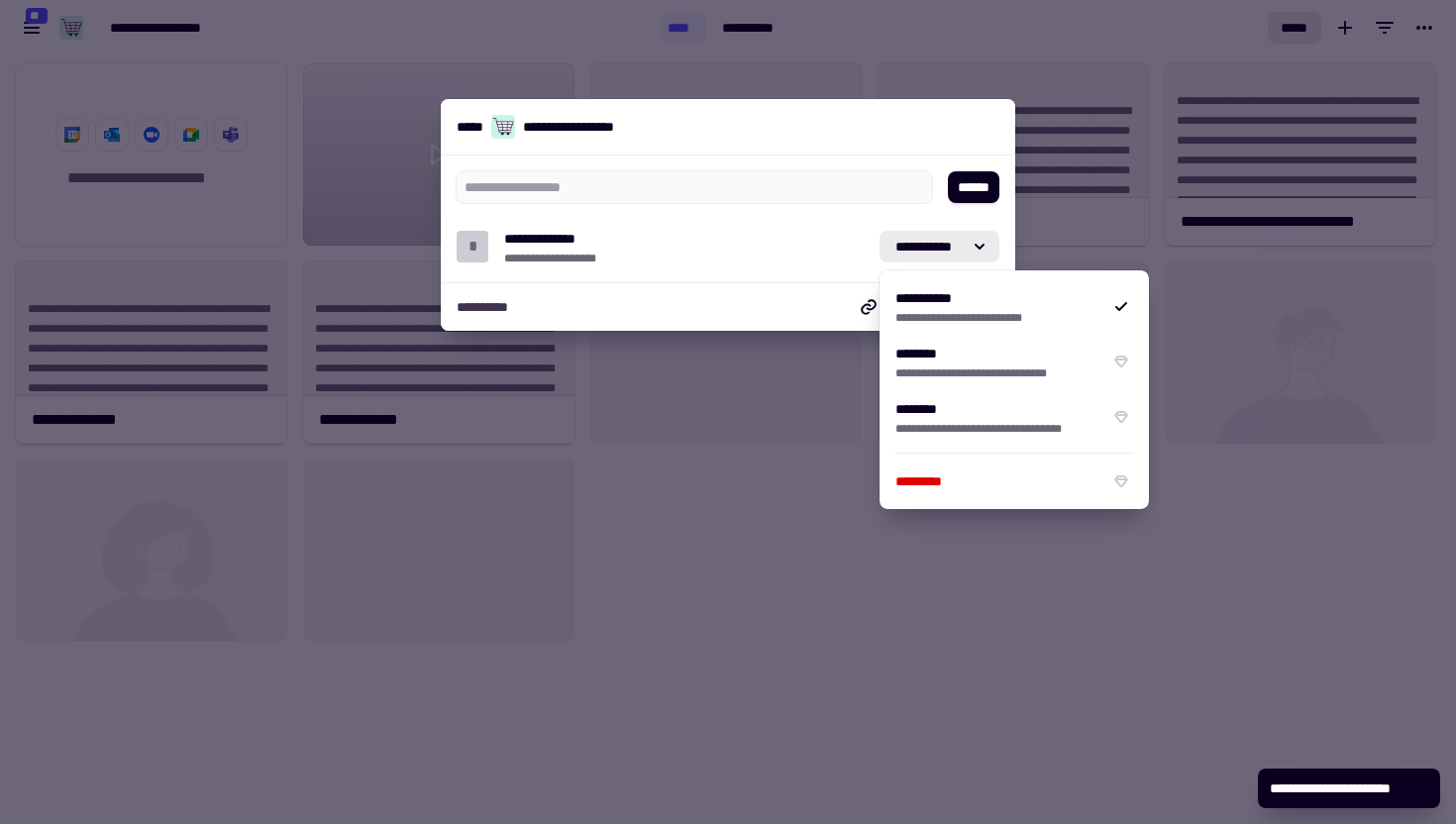 click on "* ********* *******" at bounding box center (569, 258) 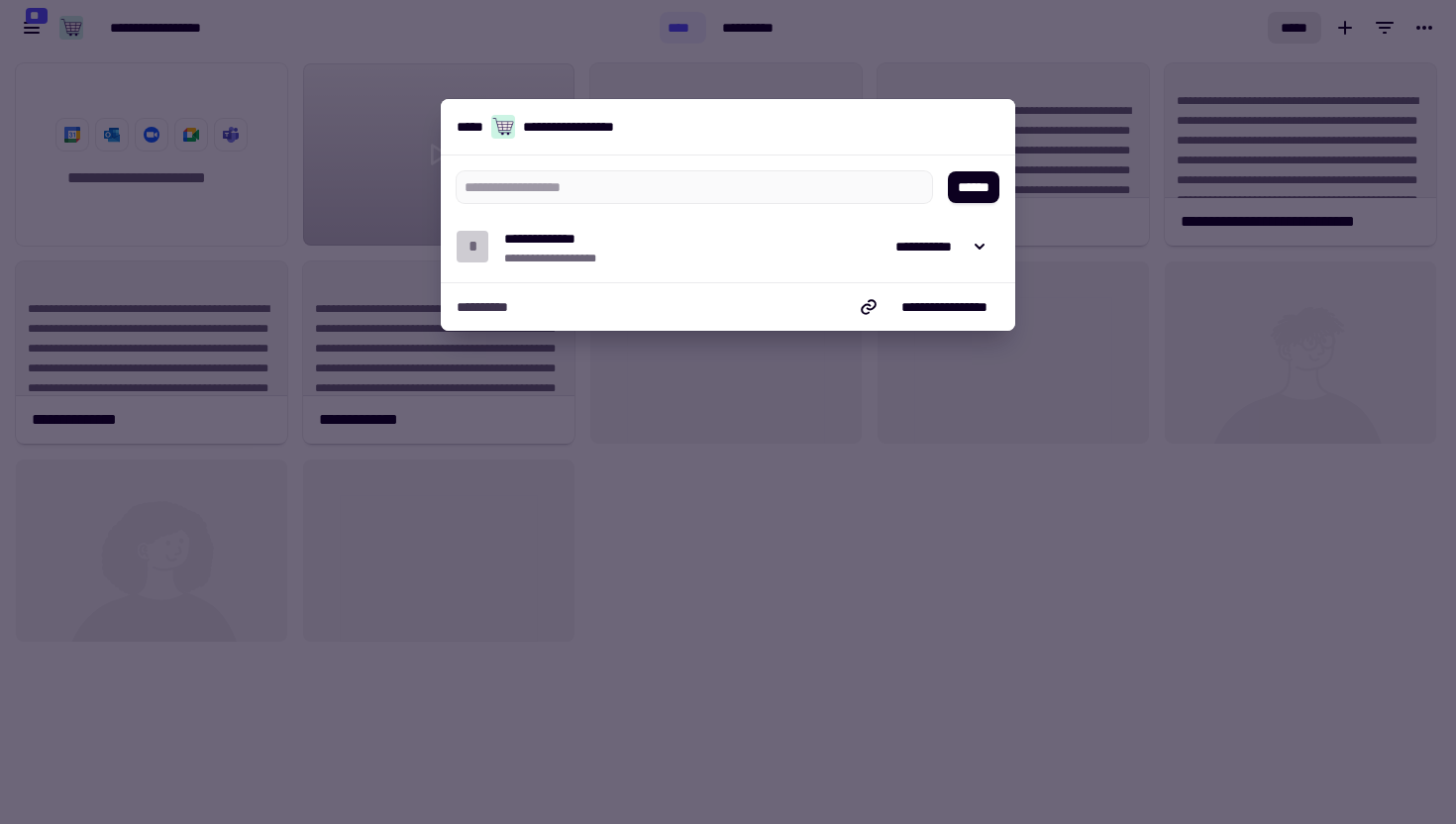 click on "**********" at bounding box center [559, 239] 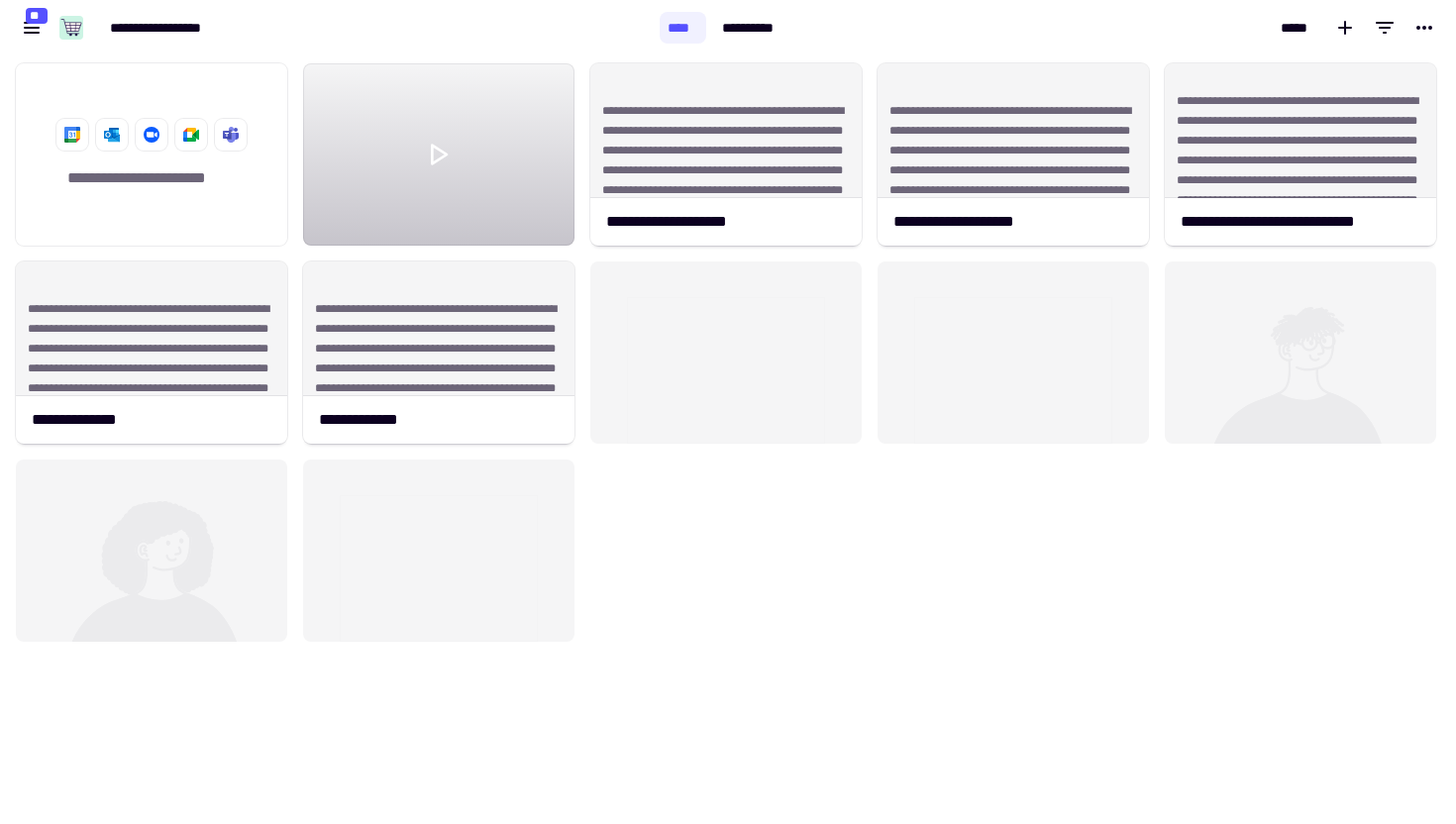 click on "**********" 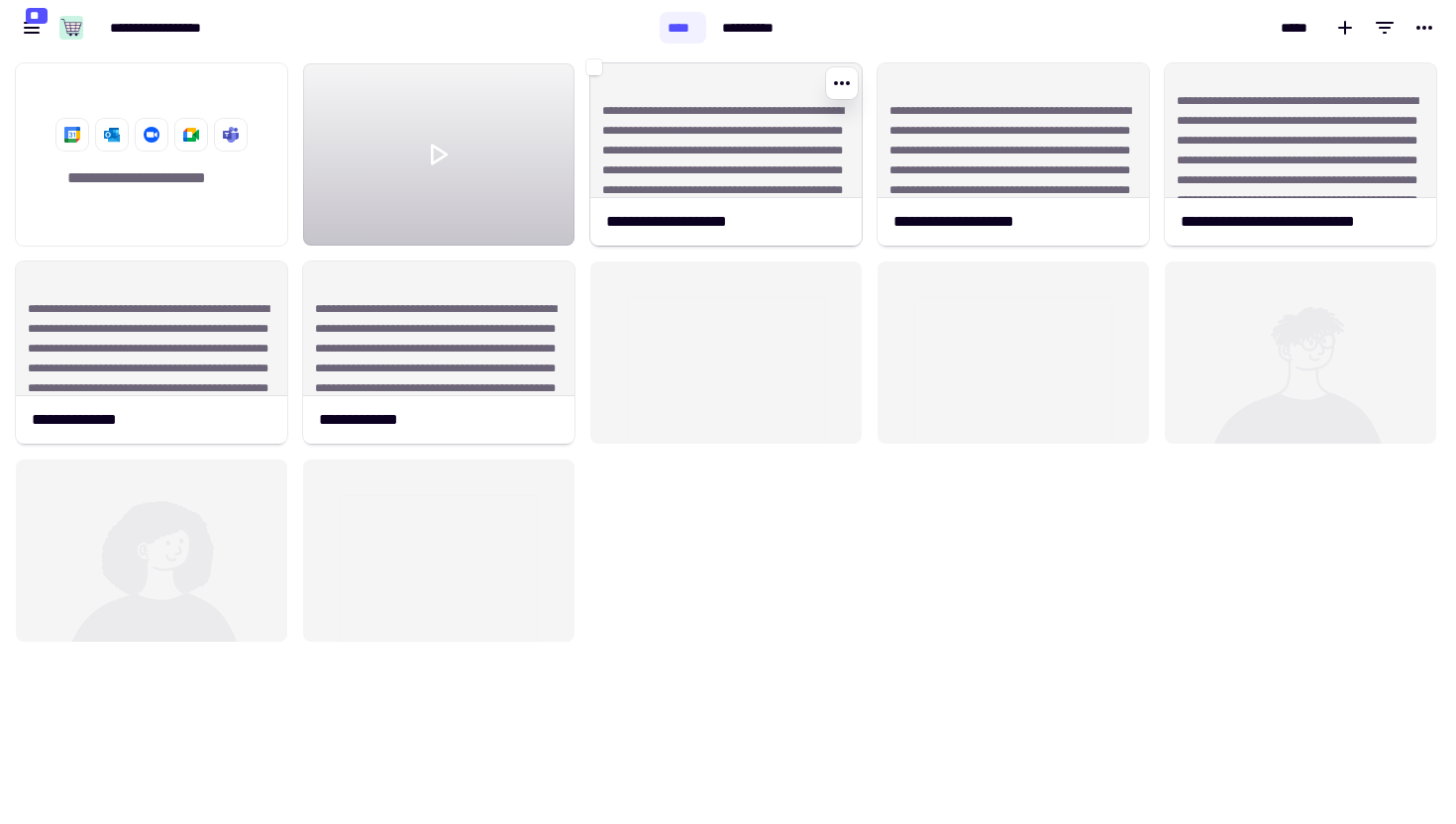 click on "**********" 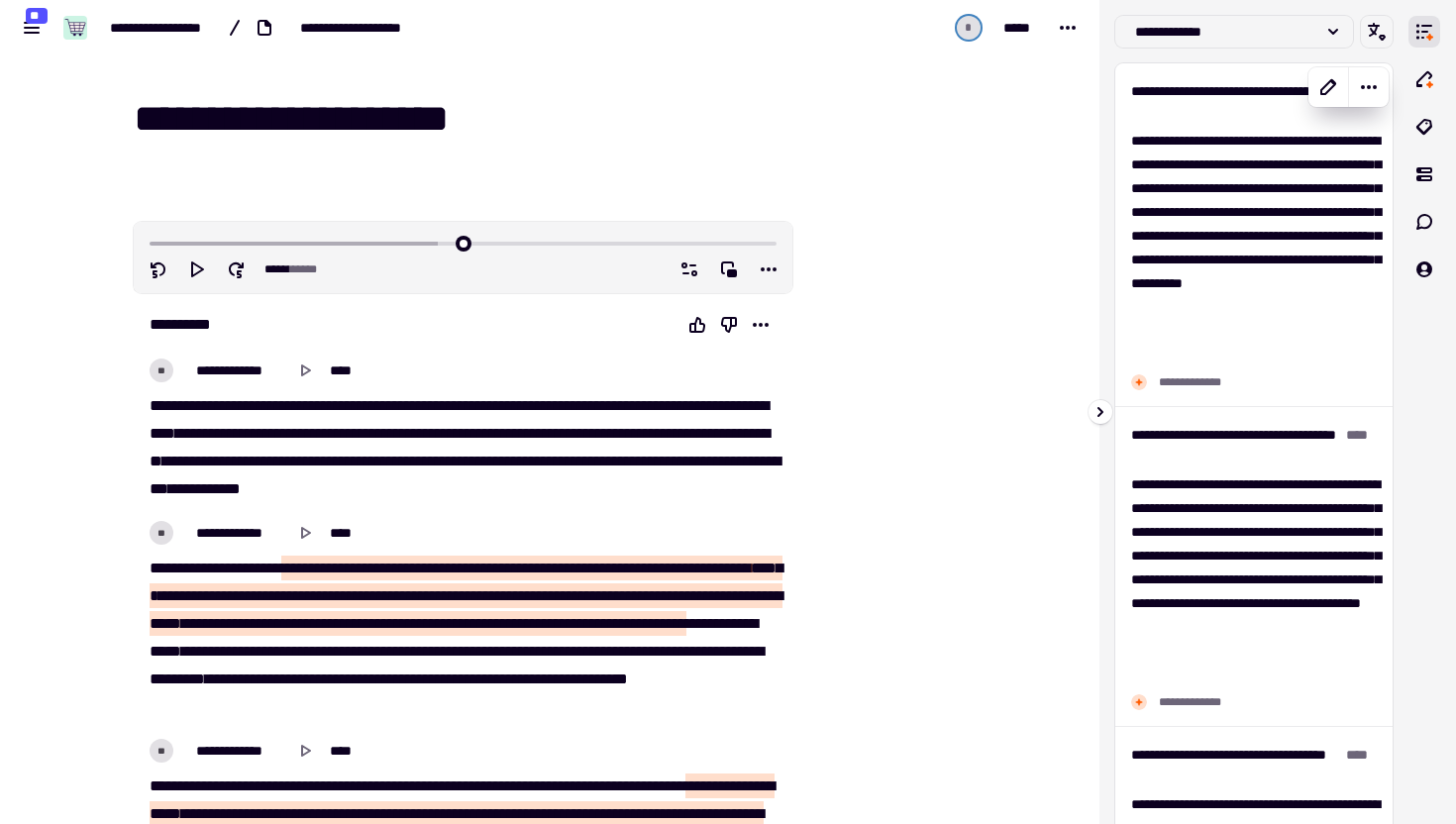click on "**********" at bounding box center [1254, 248] 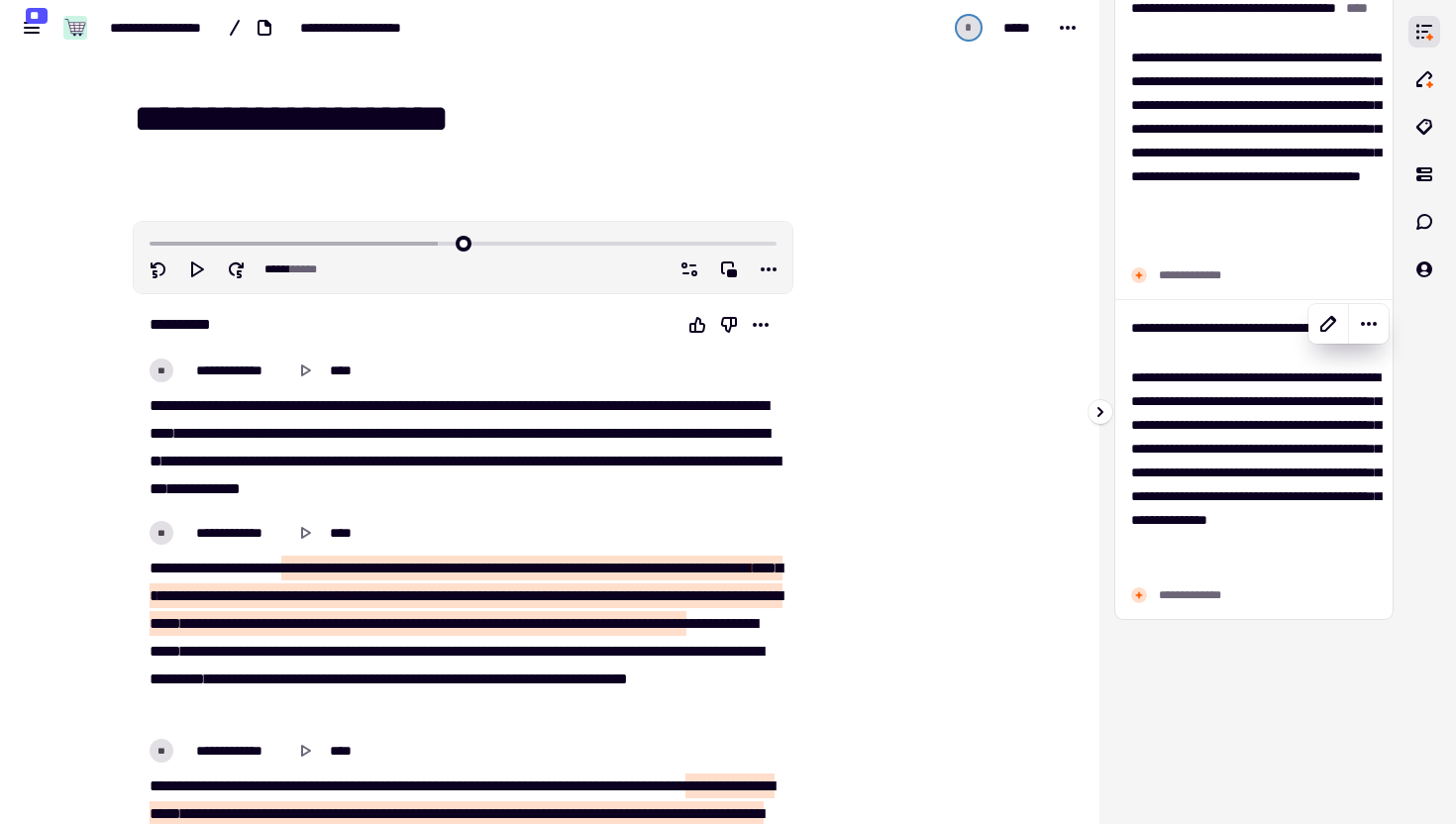 scroll, scrollTop: 0, scrollLeft: 0, axis: both 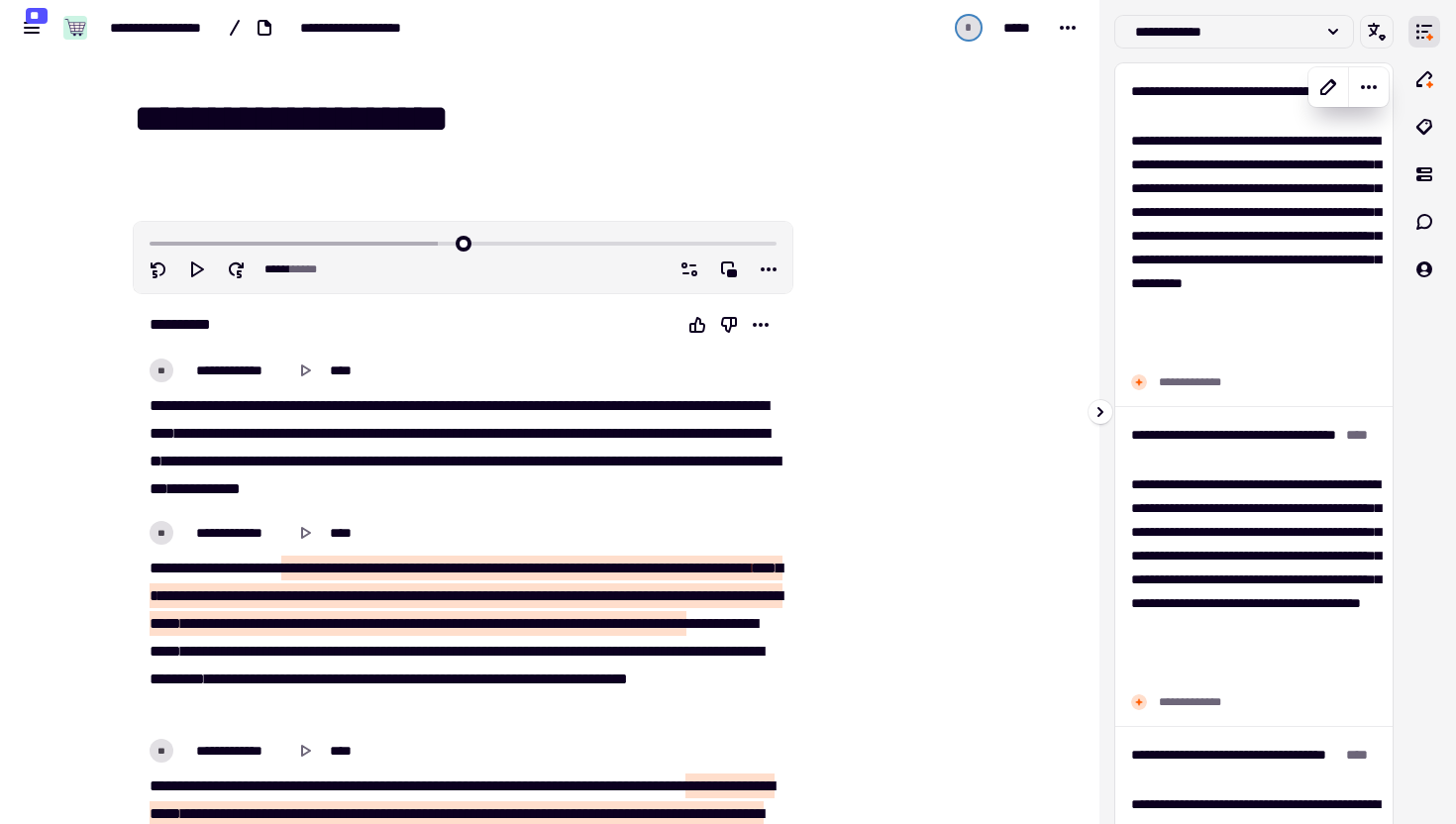 click on "**********" at bounding box center (1254, 382) 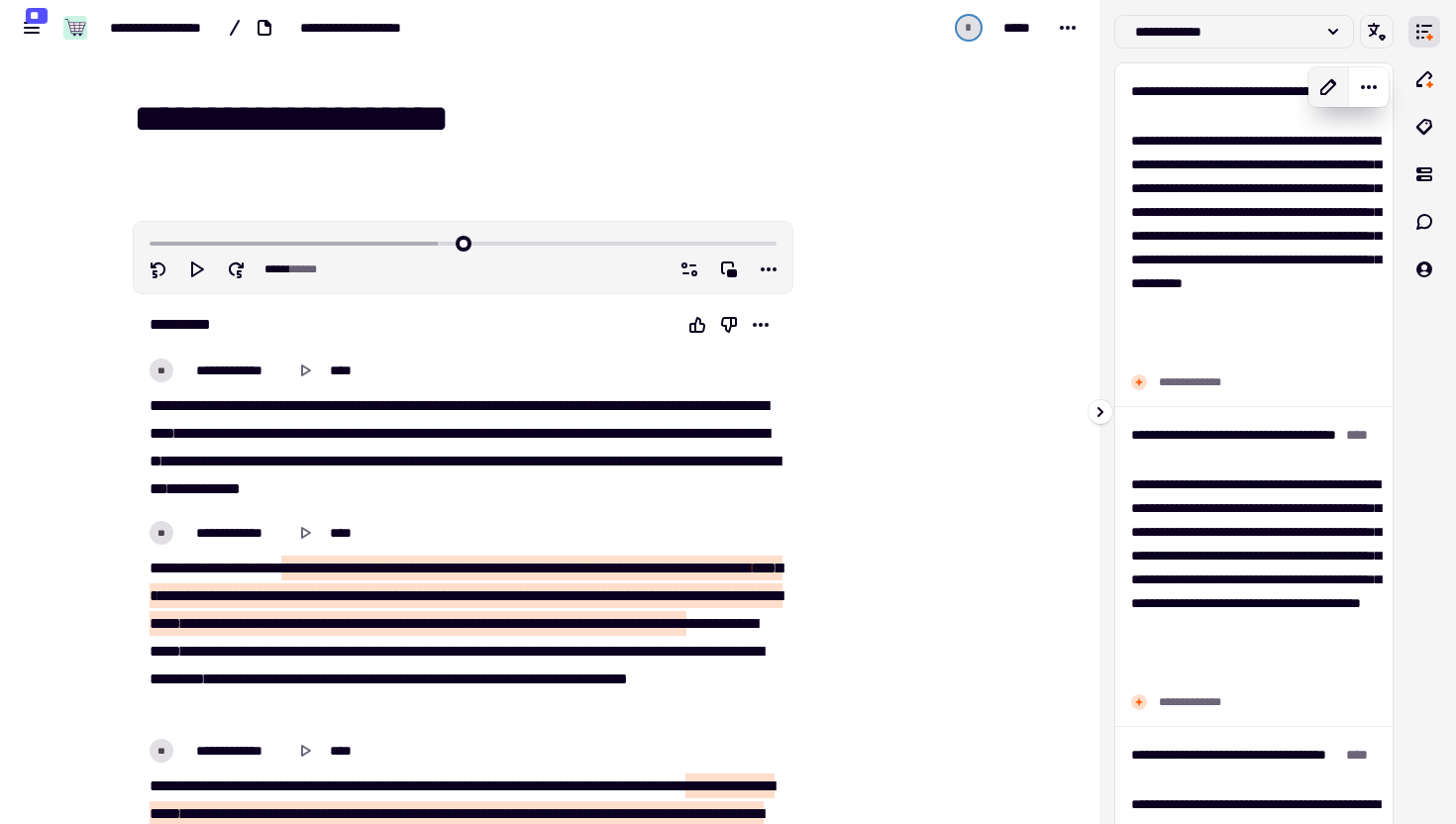 click 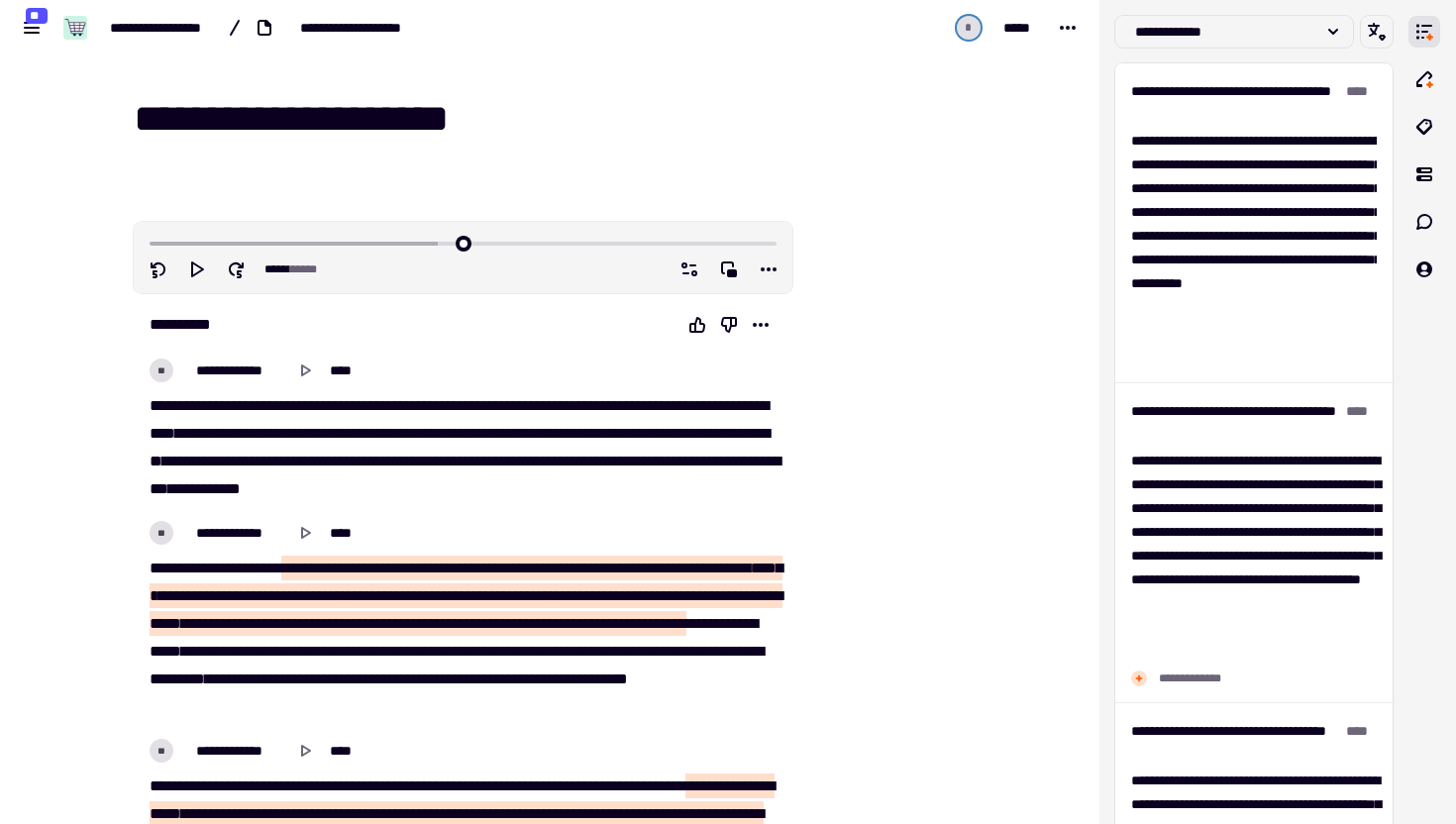 click at bounding box center (892, 997) 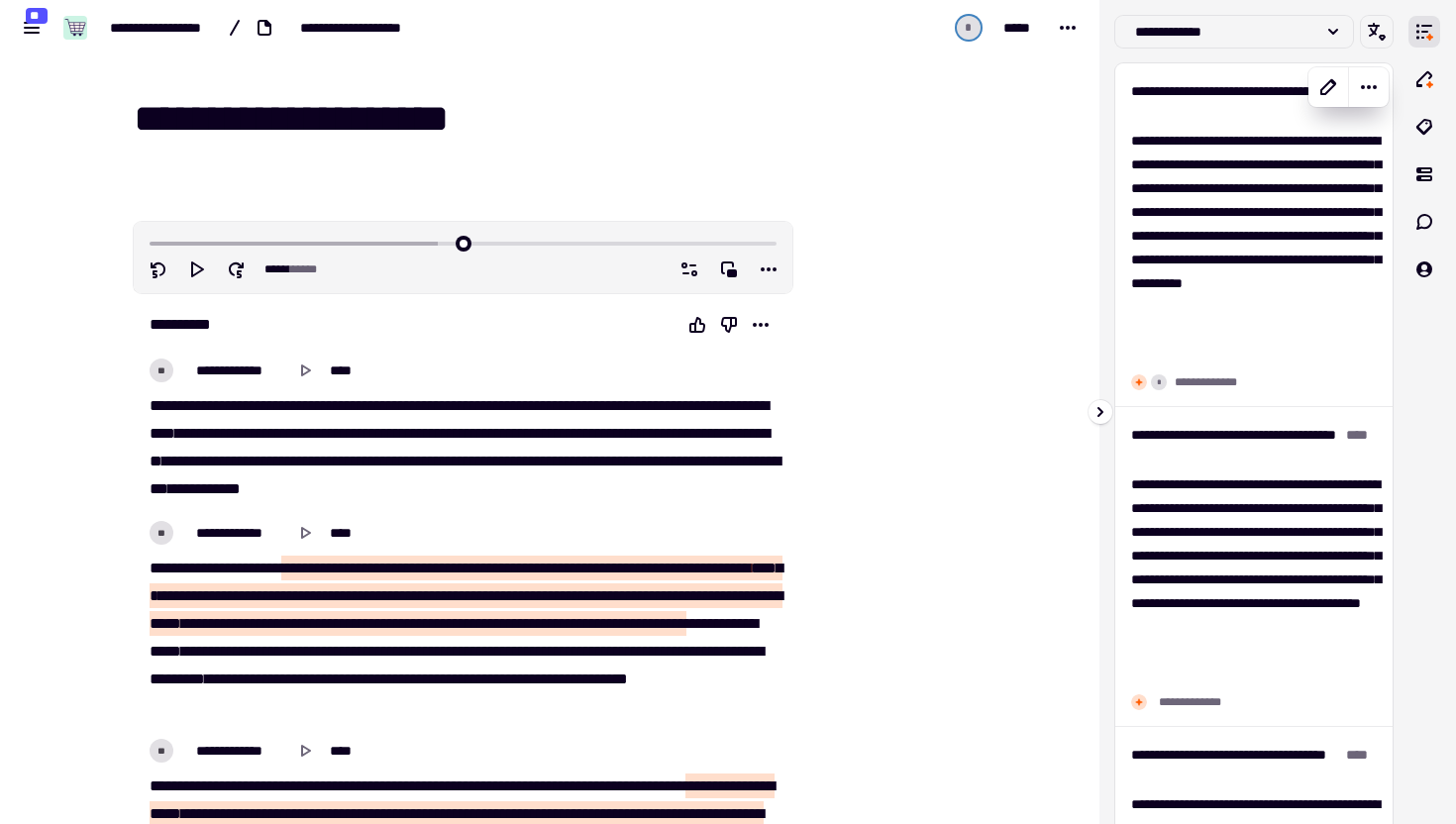 click on "**********" at bounding box center [1254, 248] 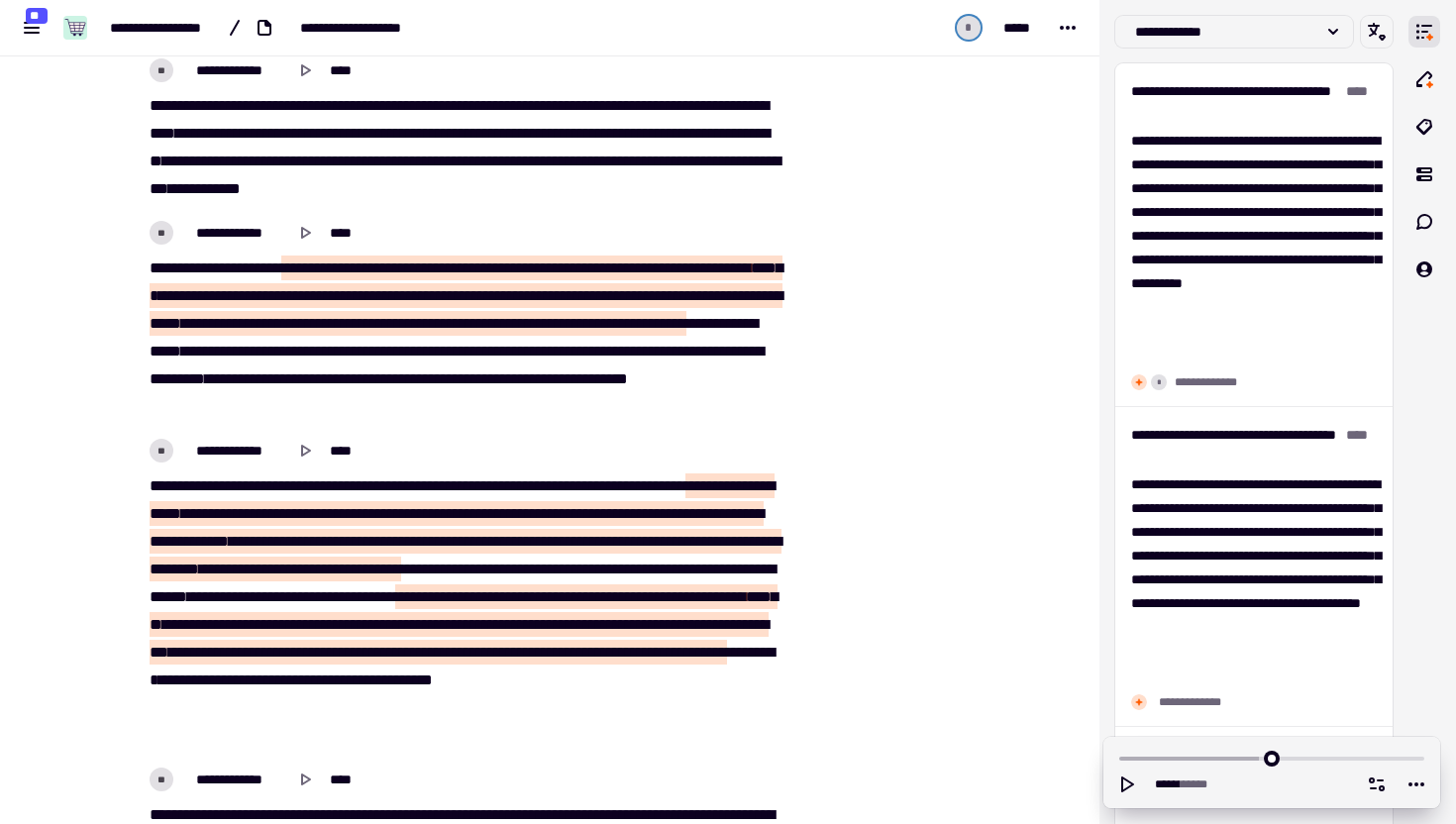 scroll, scrollTop: 353, scrollLeft: 0, axis: vertical 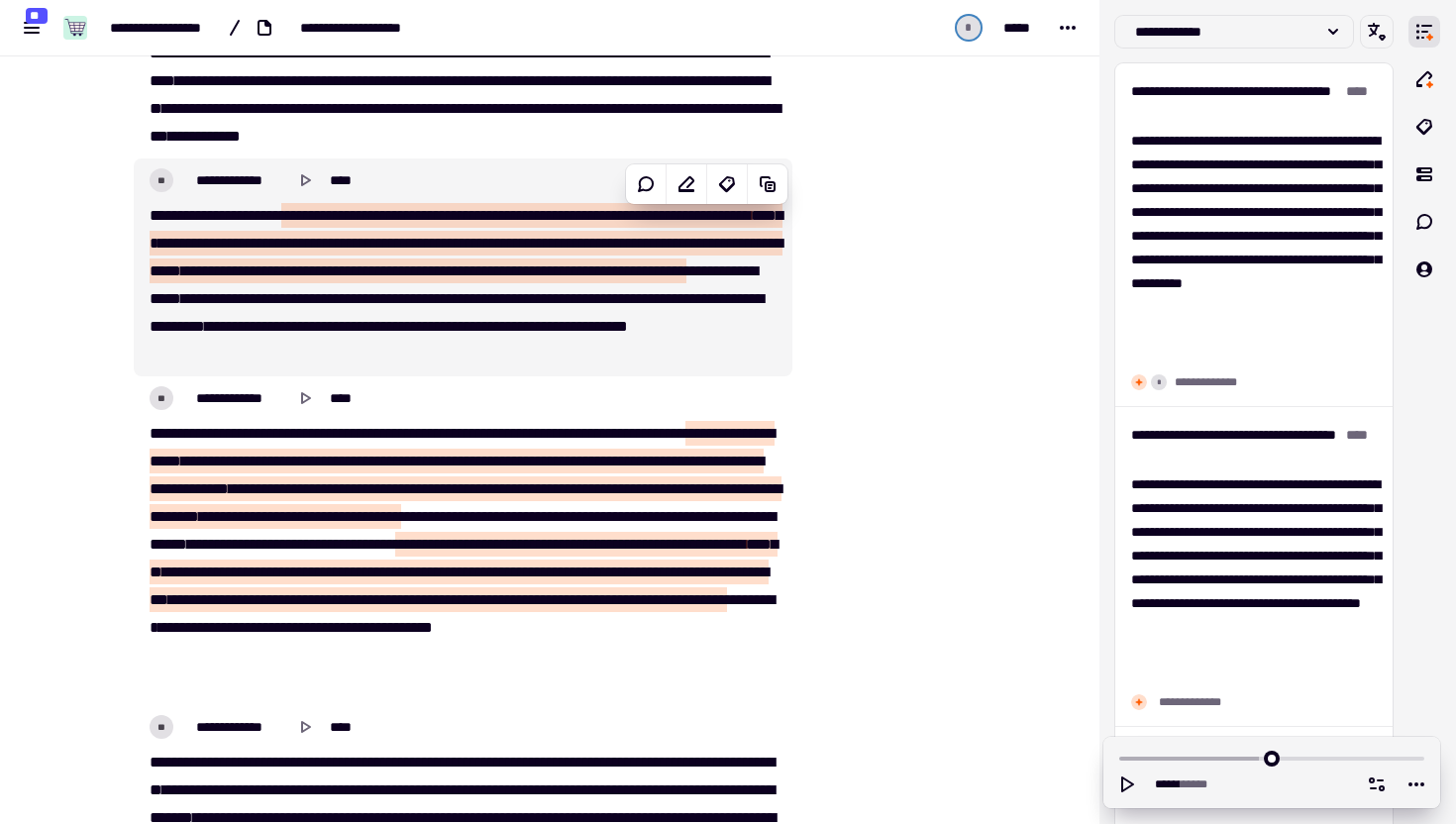 click on "***" at bounding box center [316, 243] 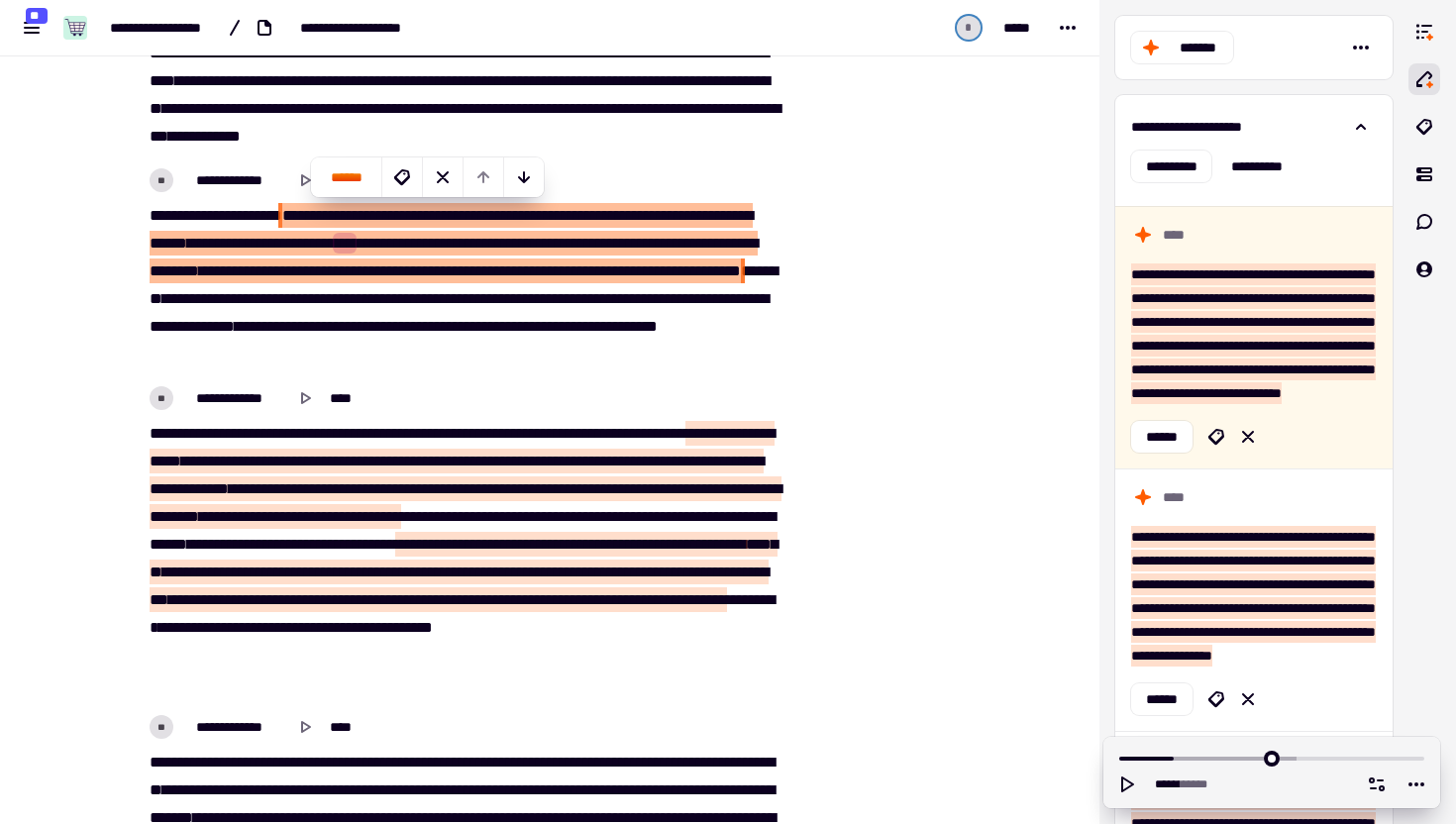 click at bounding box center [892, 645] 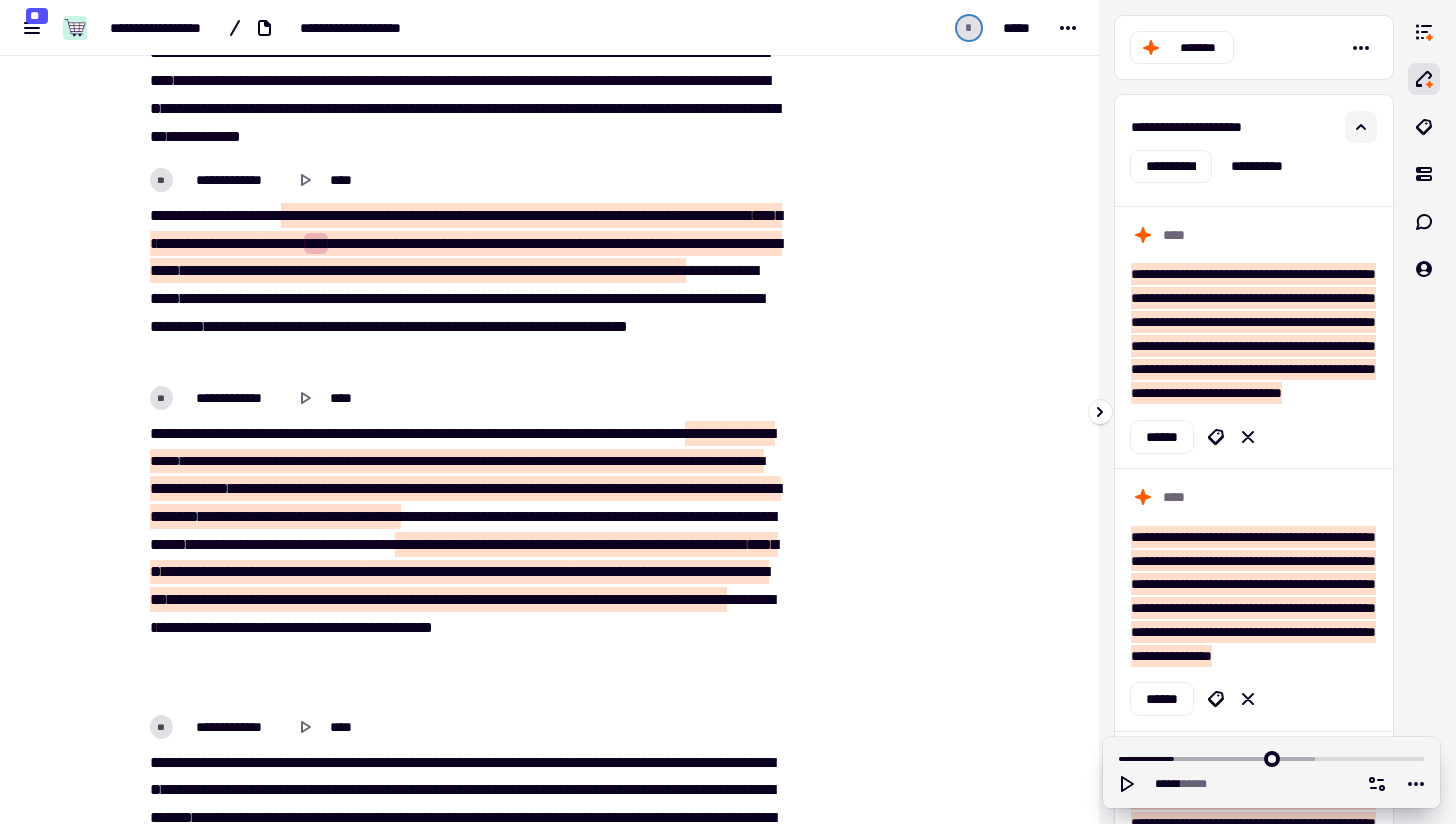 click 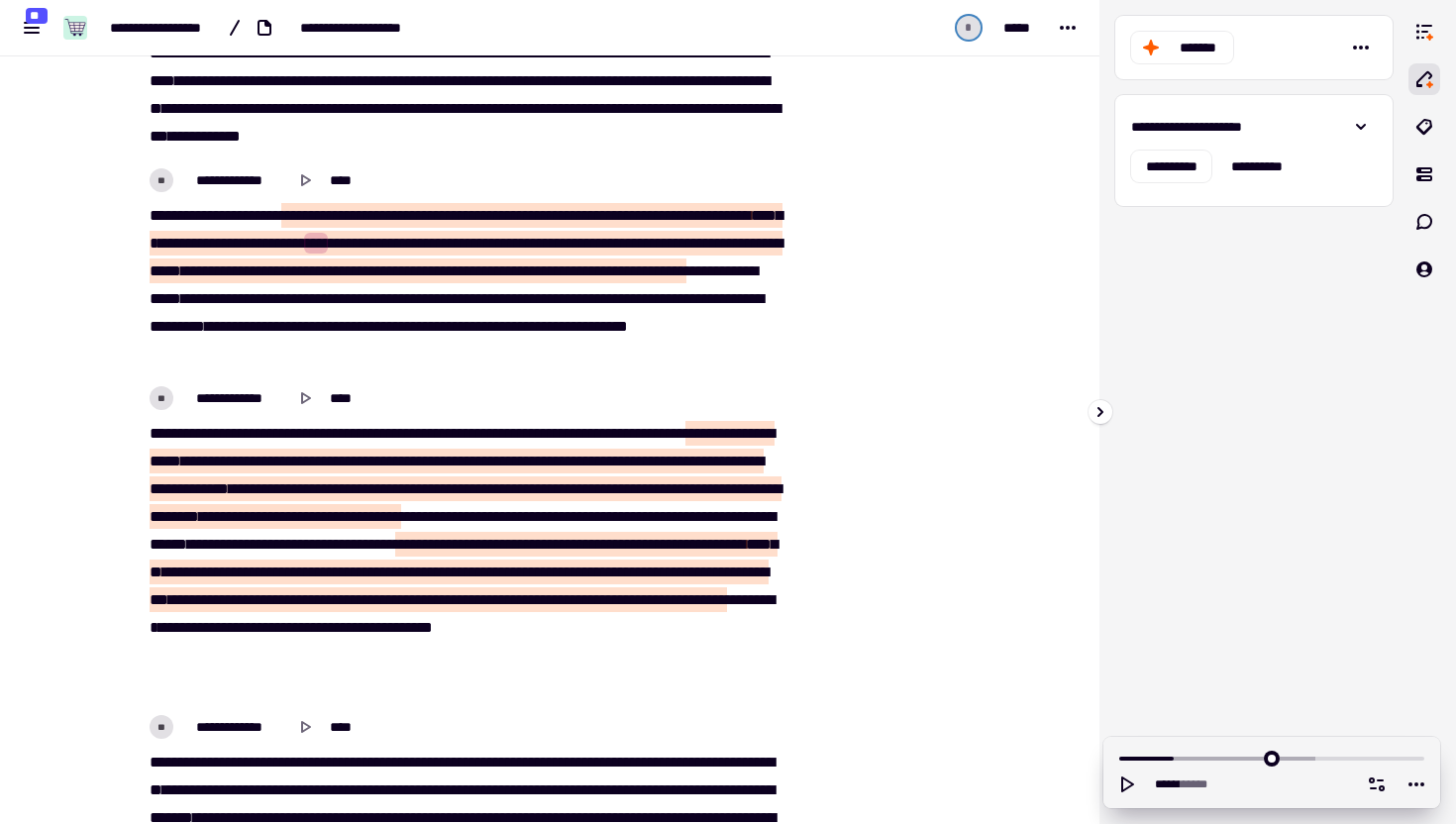 click on "*******" at bounding box center [1254, 48] 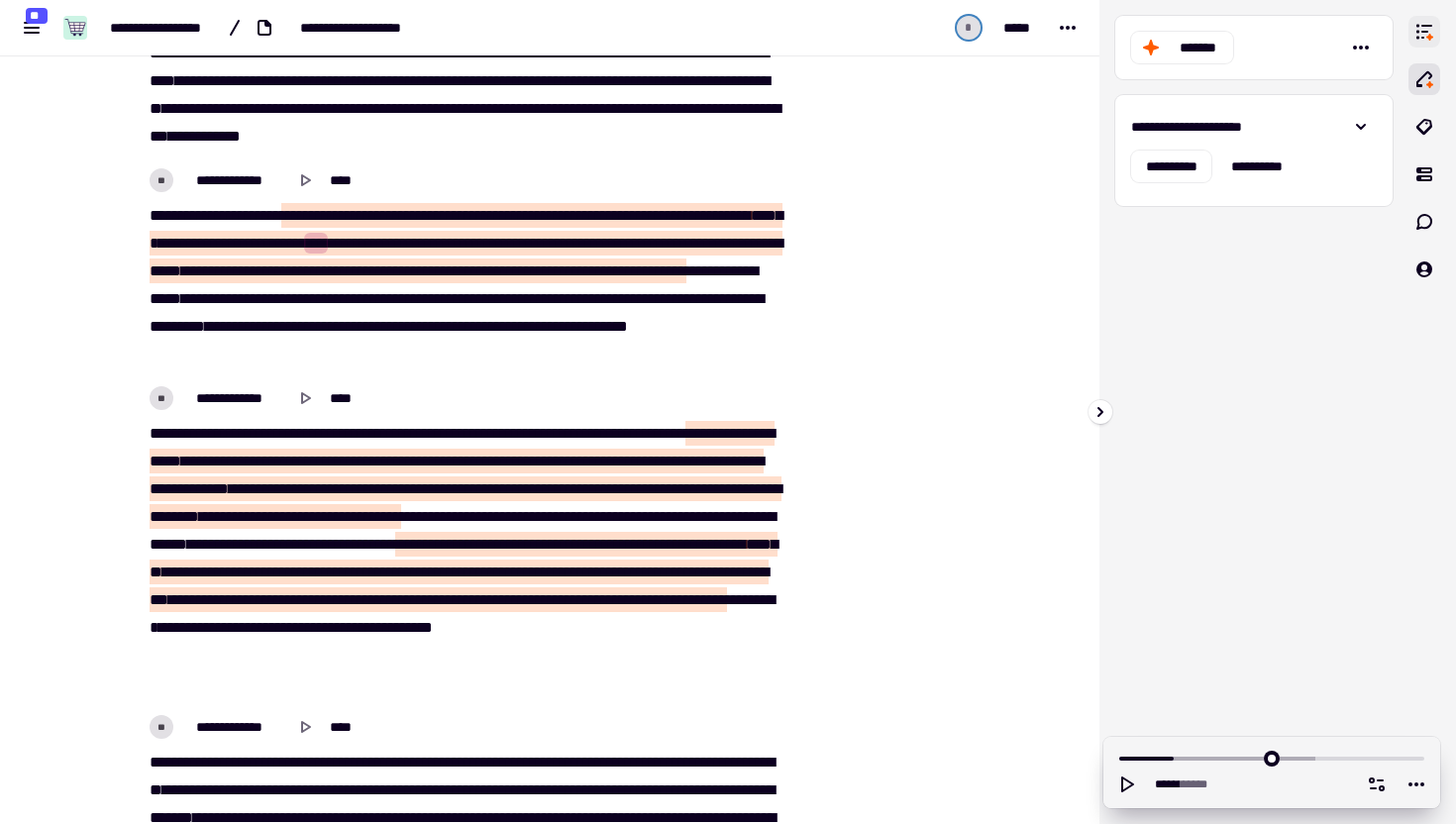 click 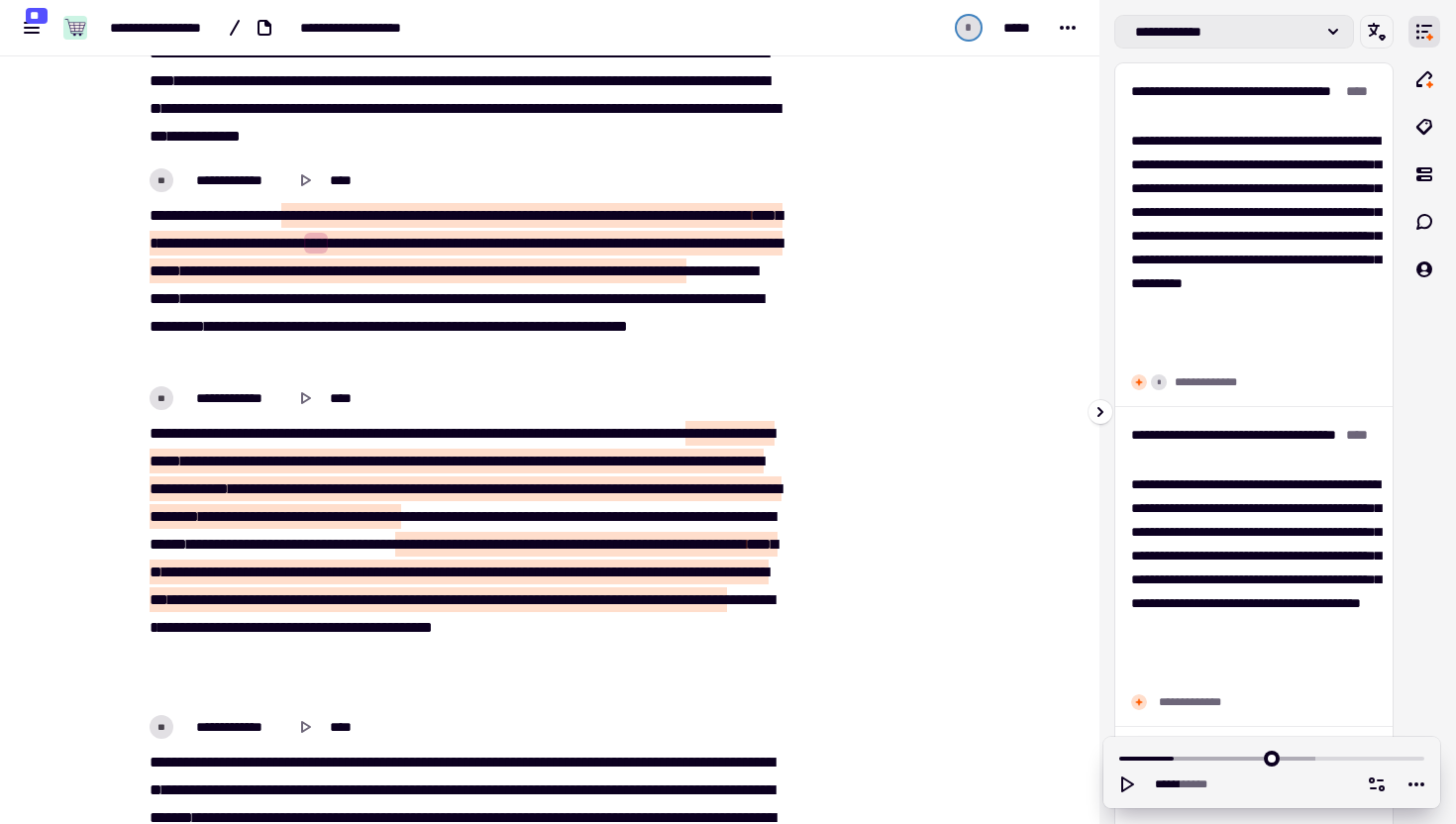 click on "**********" 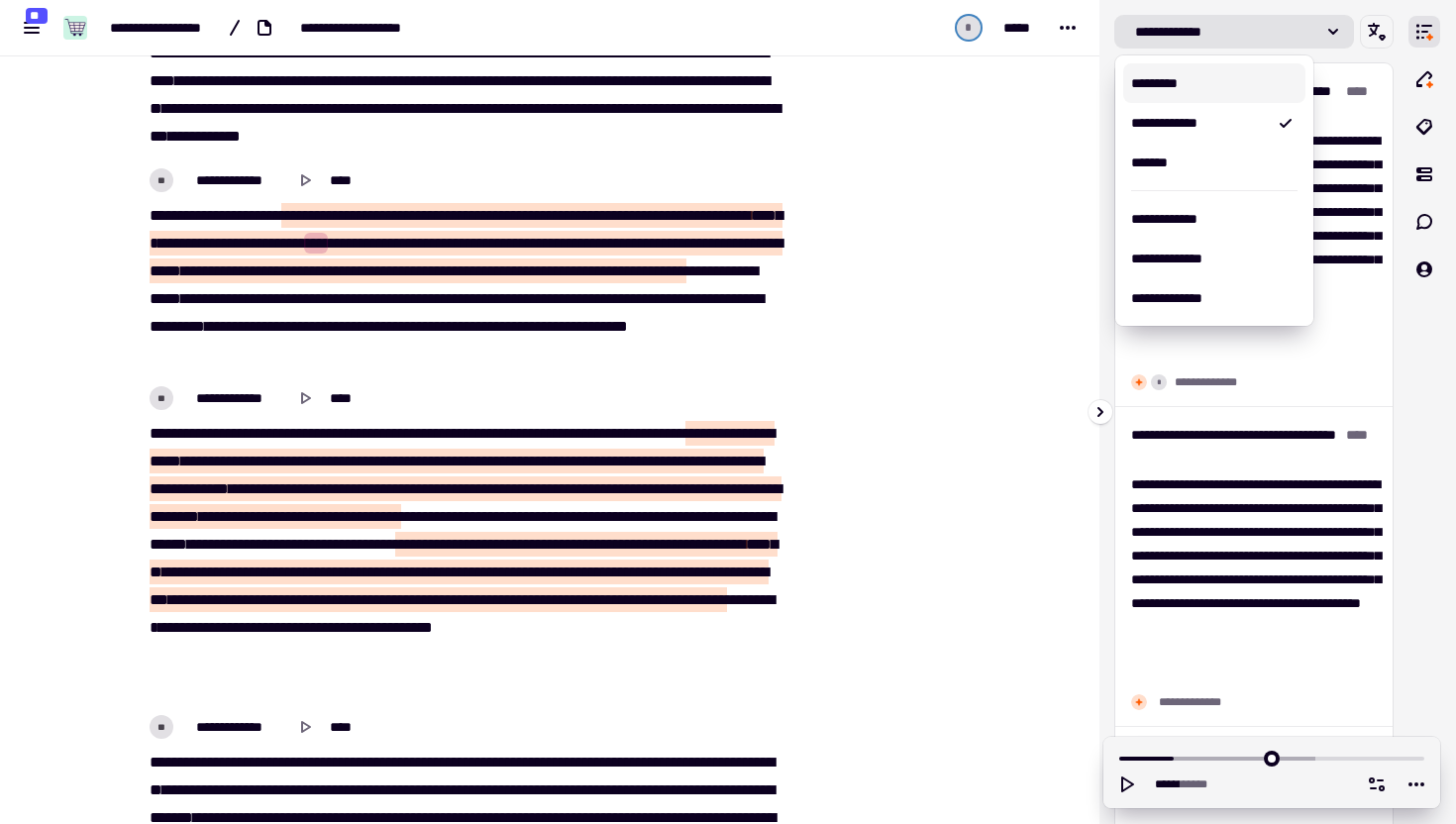 click on "*********" at bounding box center [1214, 83] 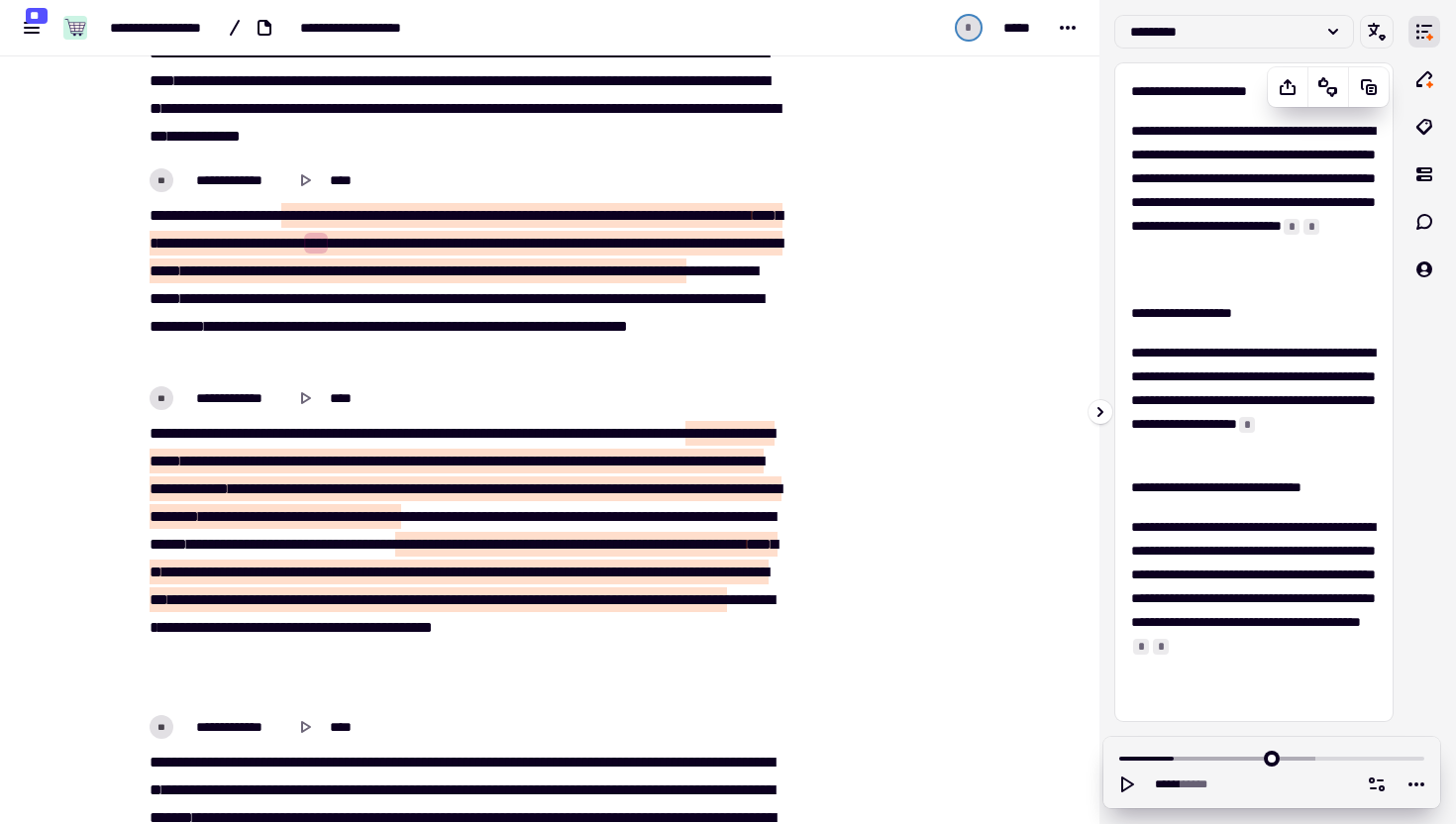 click on "*" at bounding box center (1292, 227) 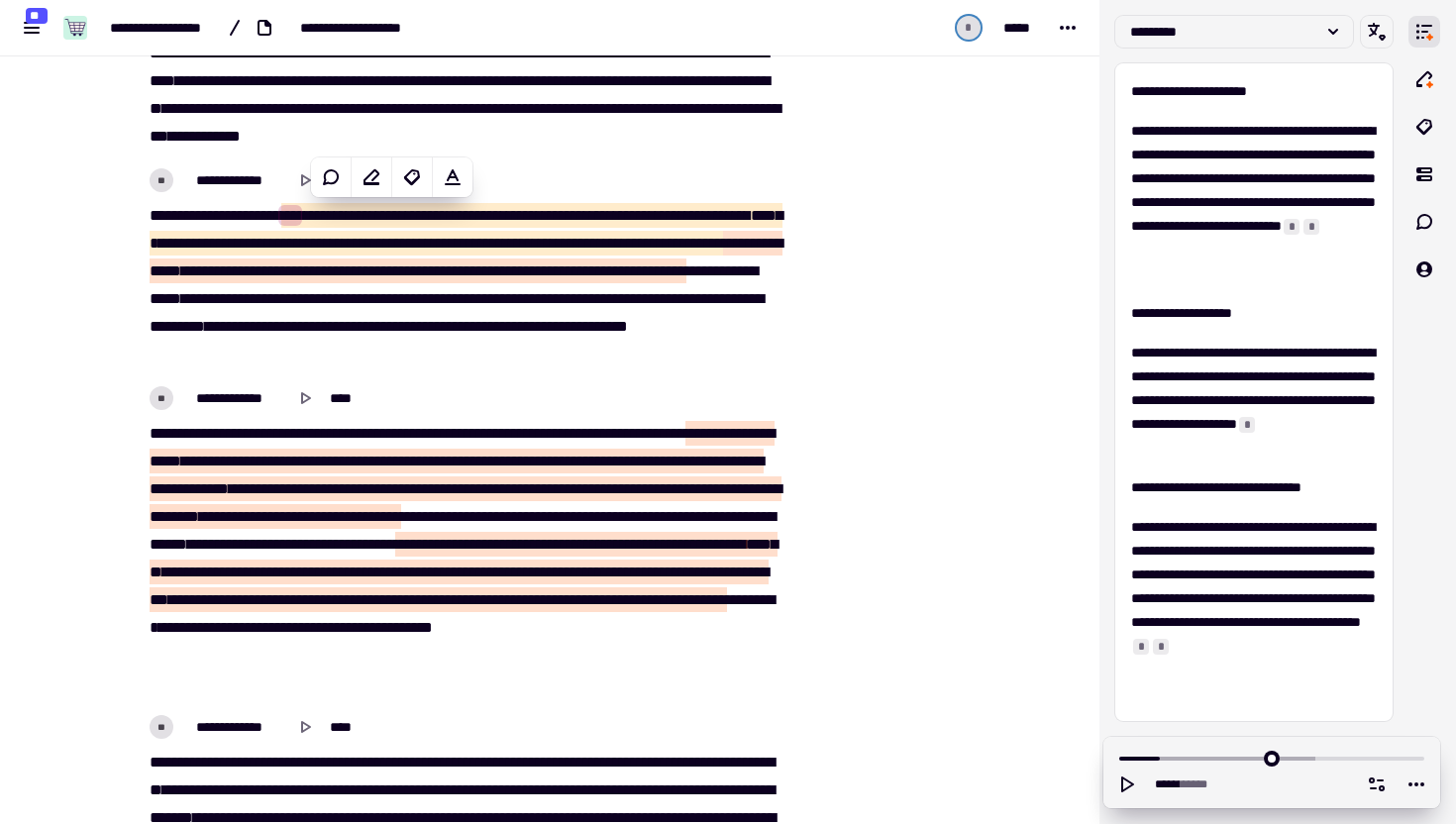 click at bounding box center [892, 645] 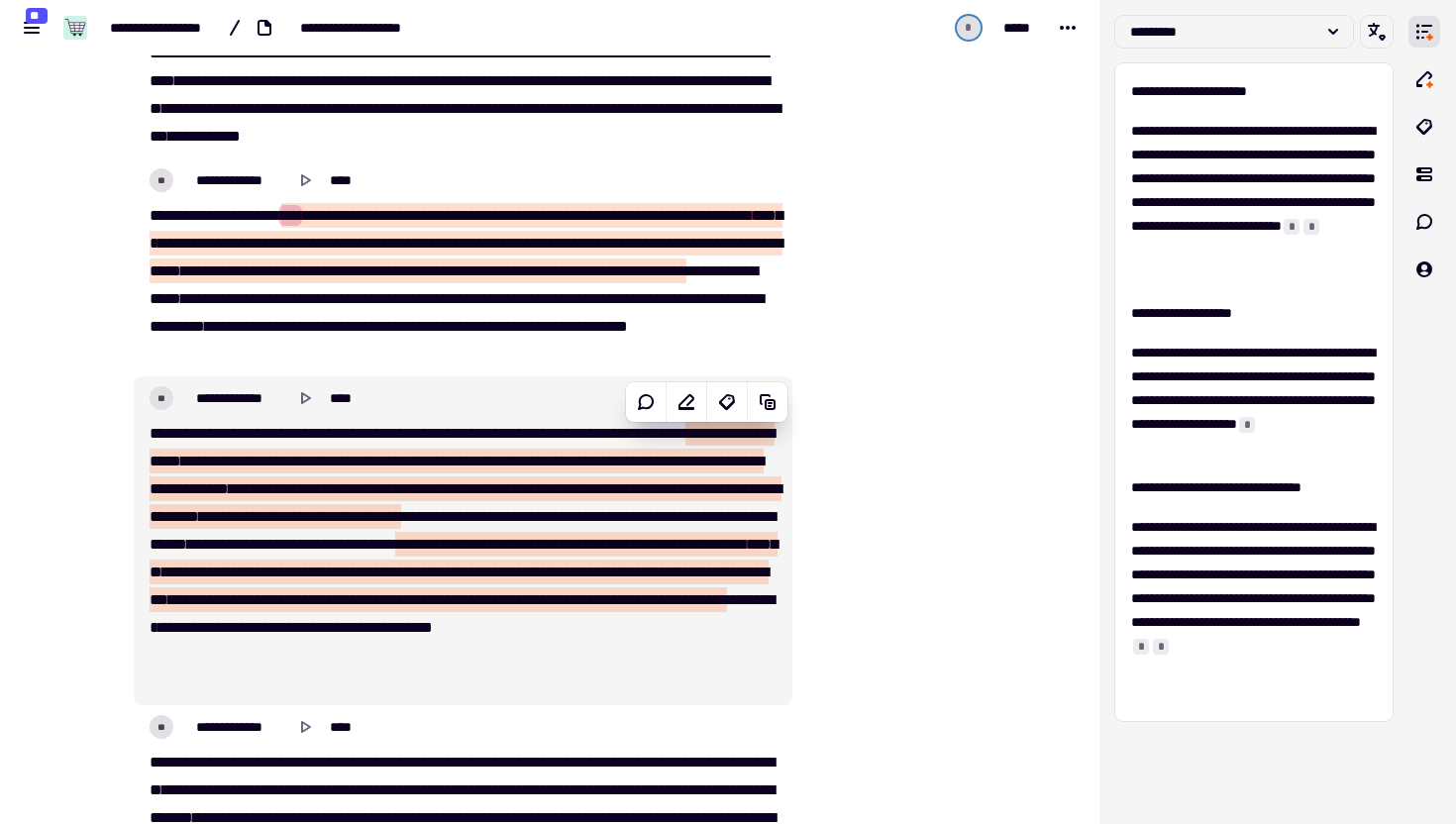 scroll, scrollTop: 0, scrollLeft: 0, axis: both 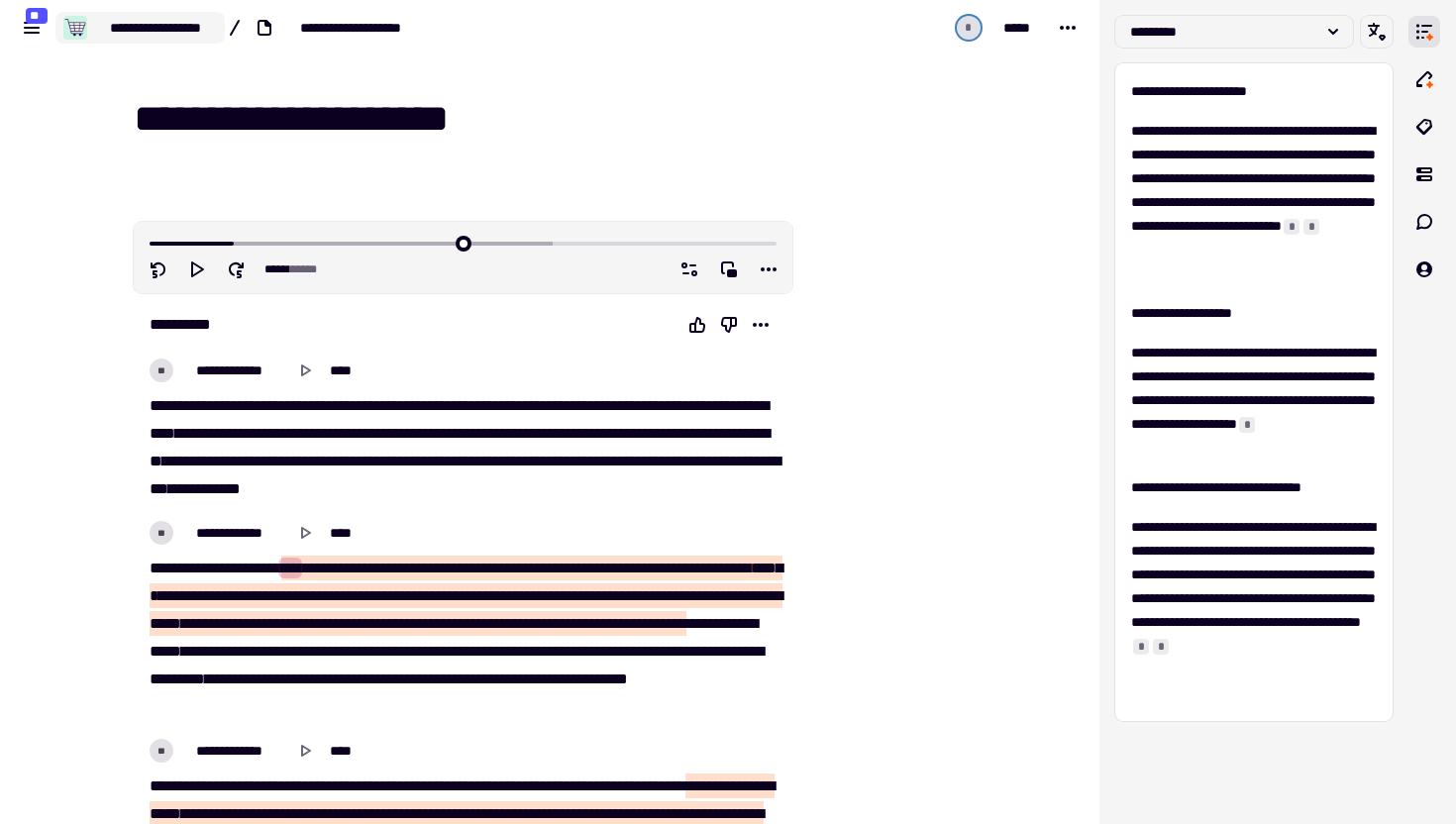 click on "**********" 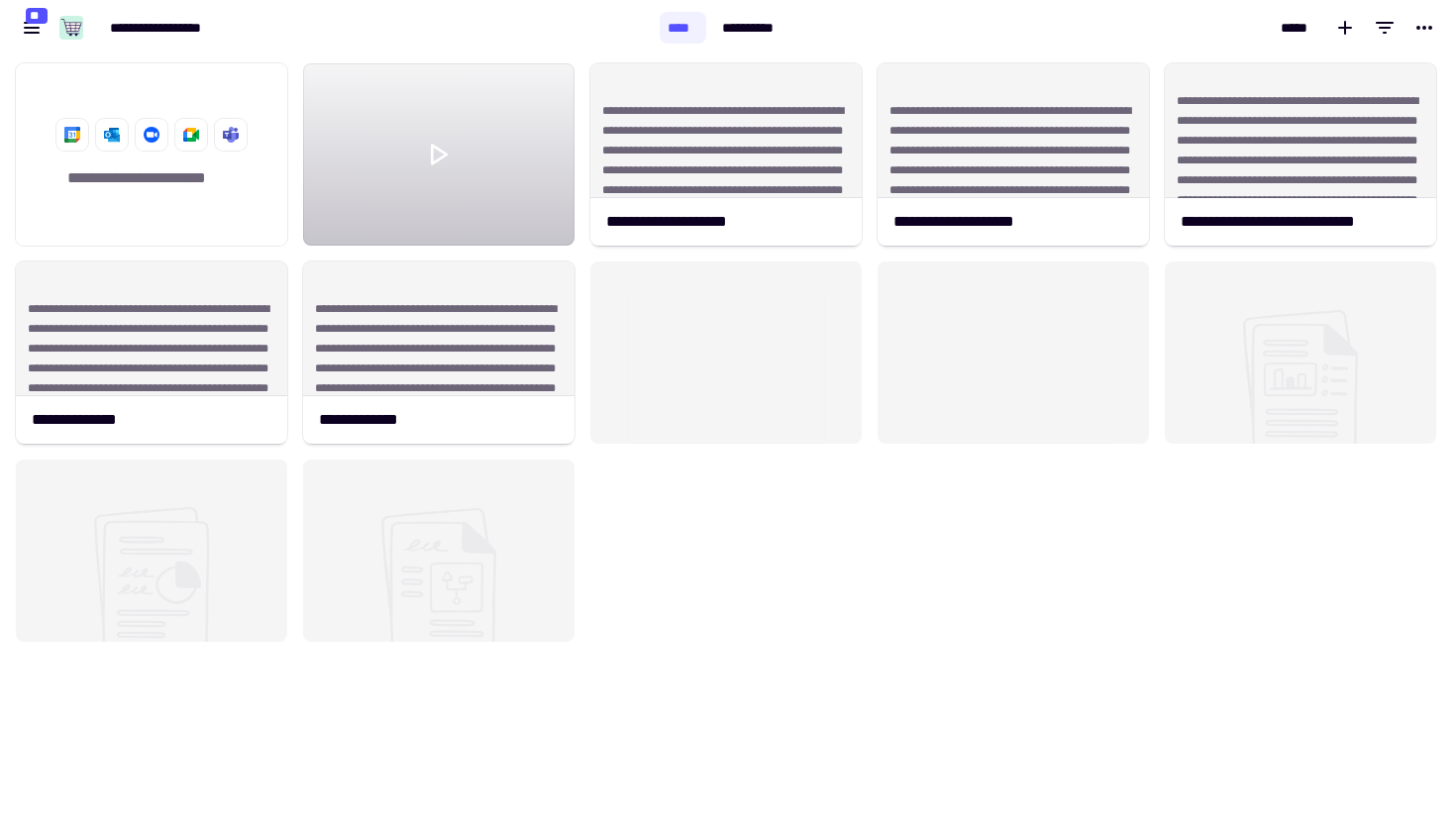 scroll, scrollTop: 1, scrollLeft: 1, axis: both 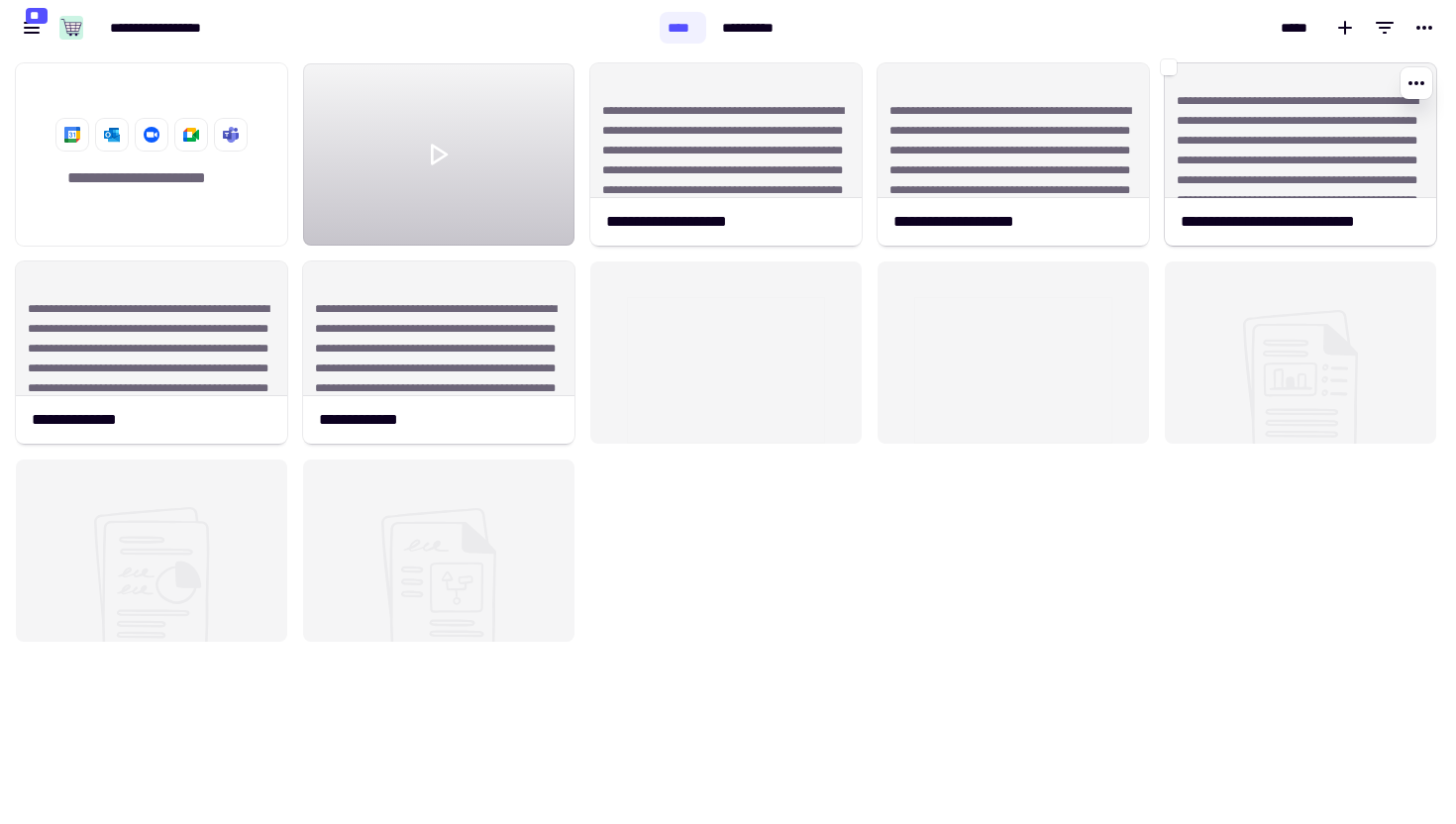 click on "**********" 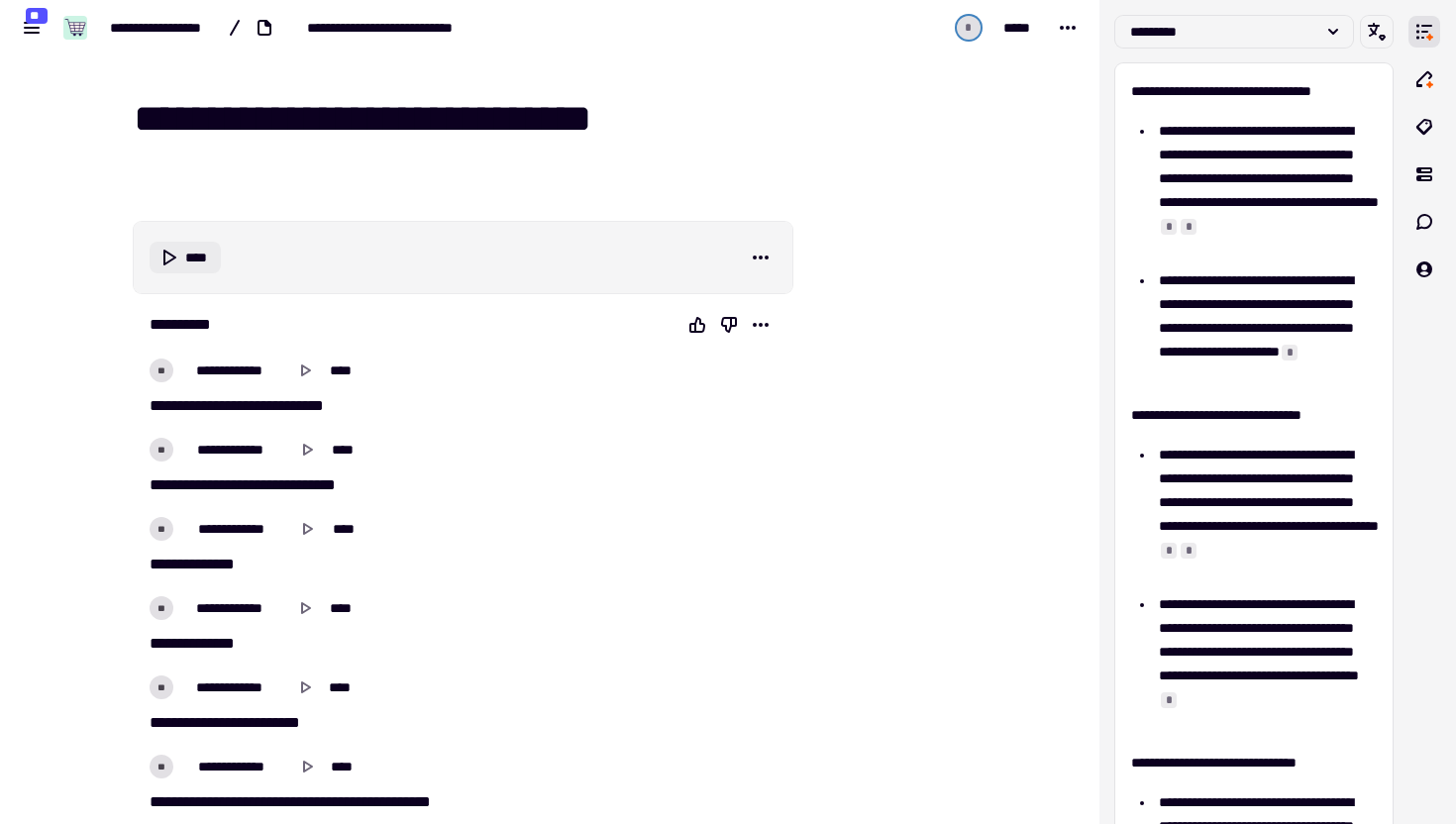 click 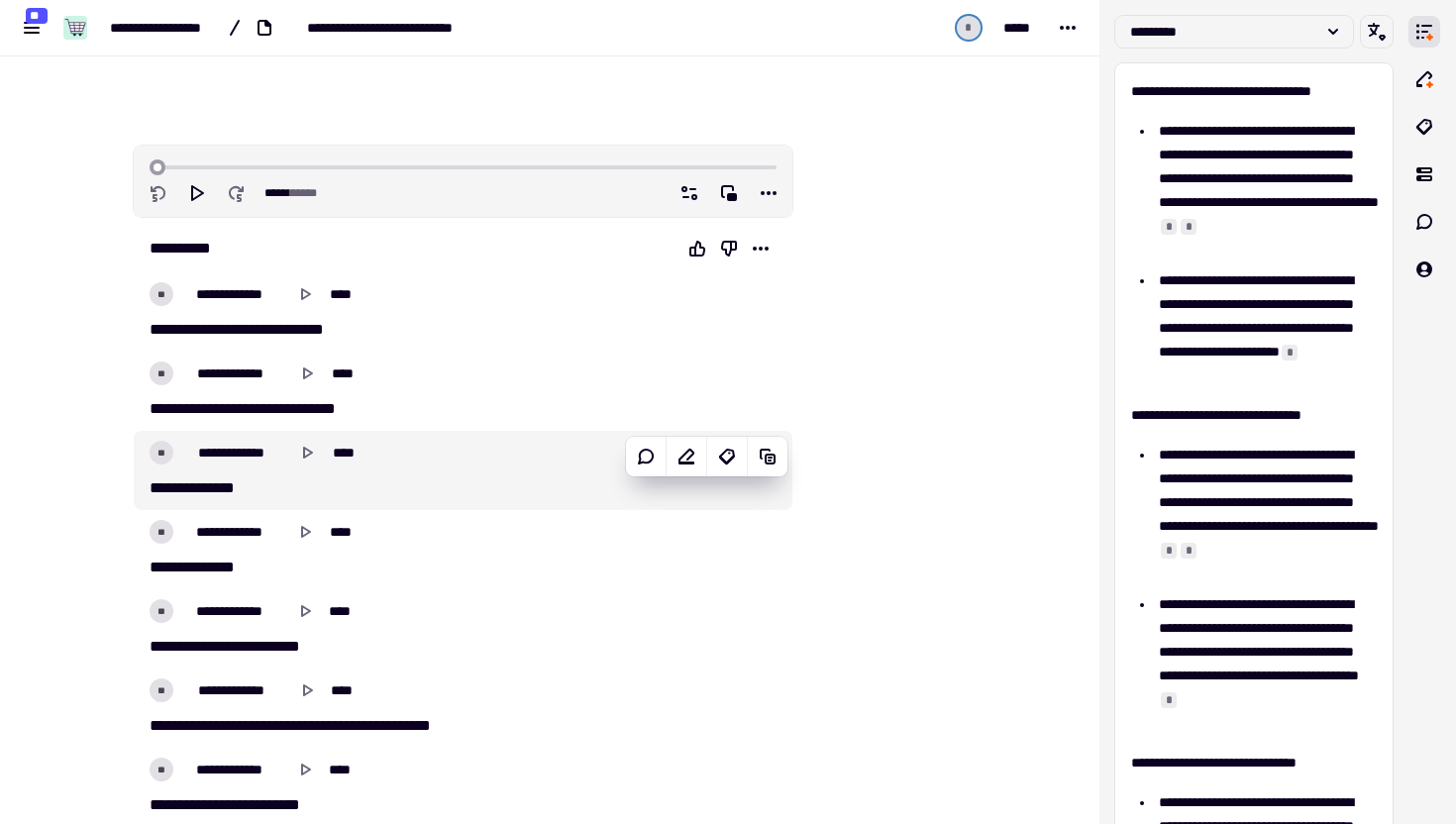 scroll, scrollTop: 93, scrollLeft: 0, axis: vertical 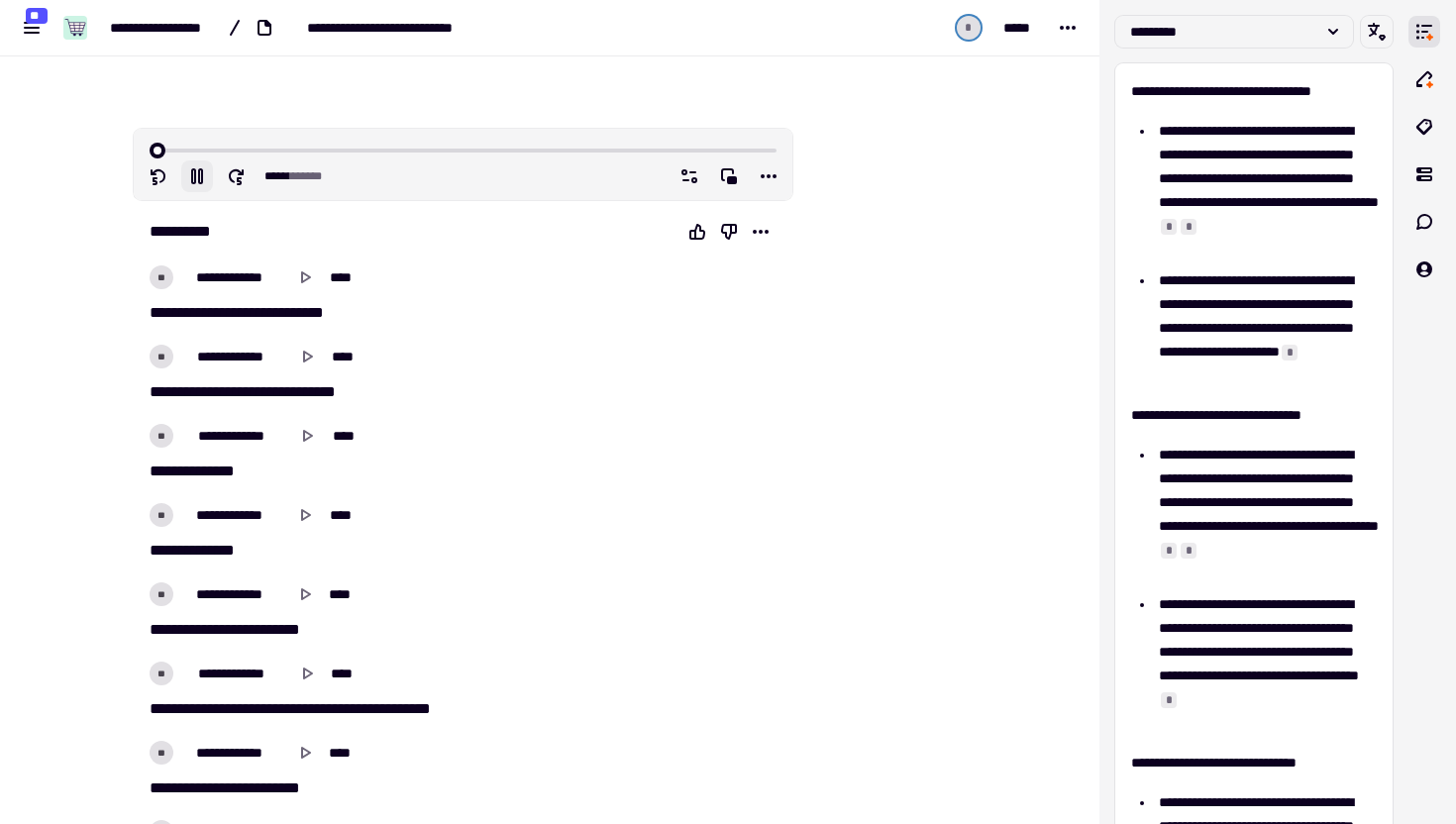 click 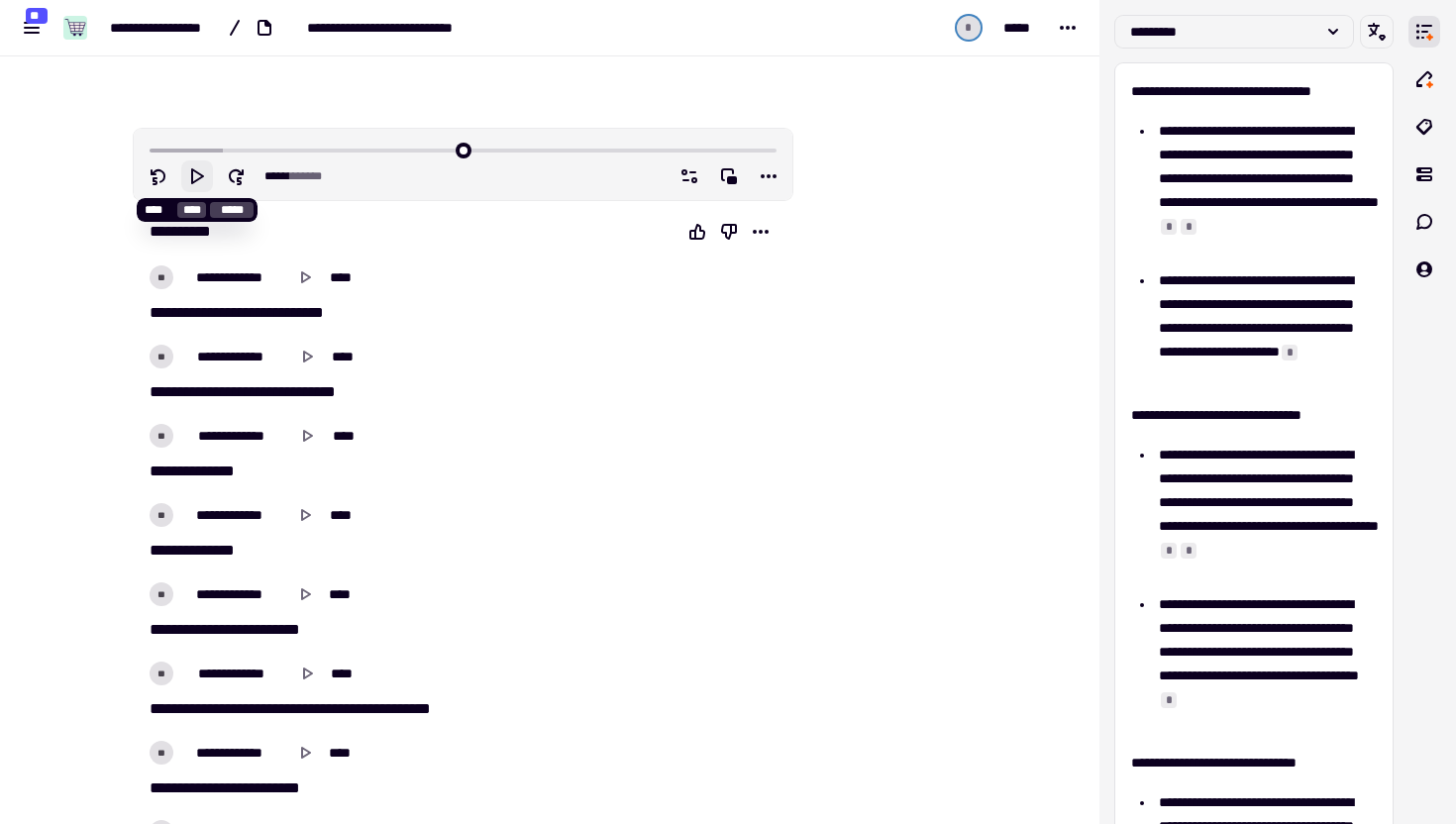 click 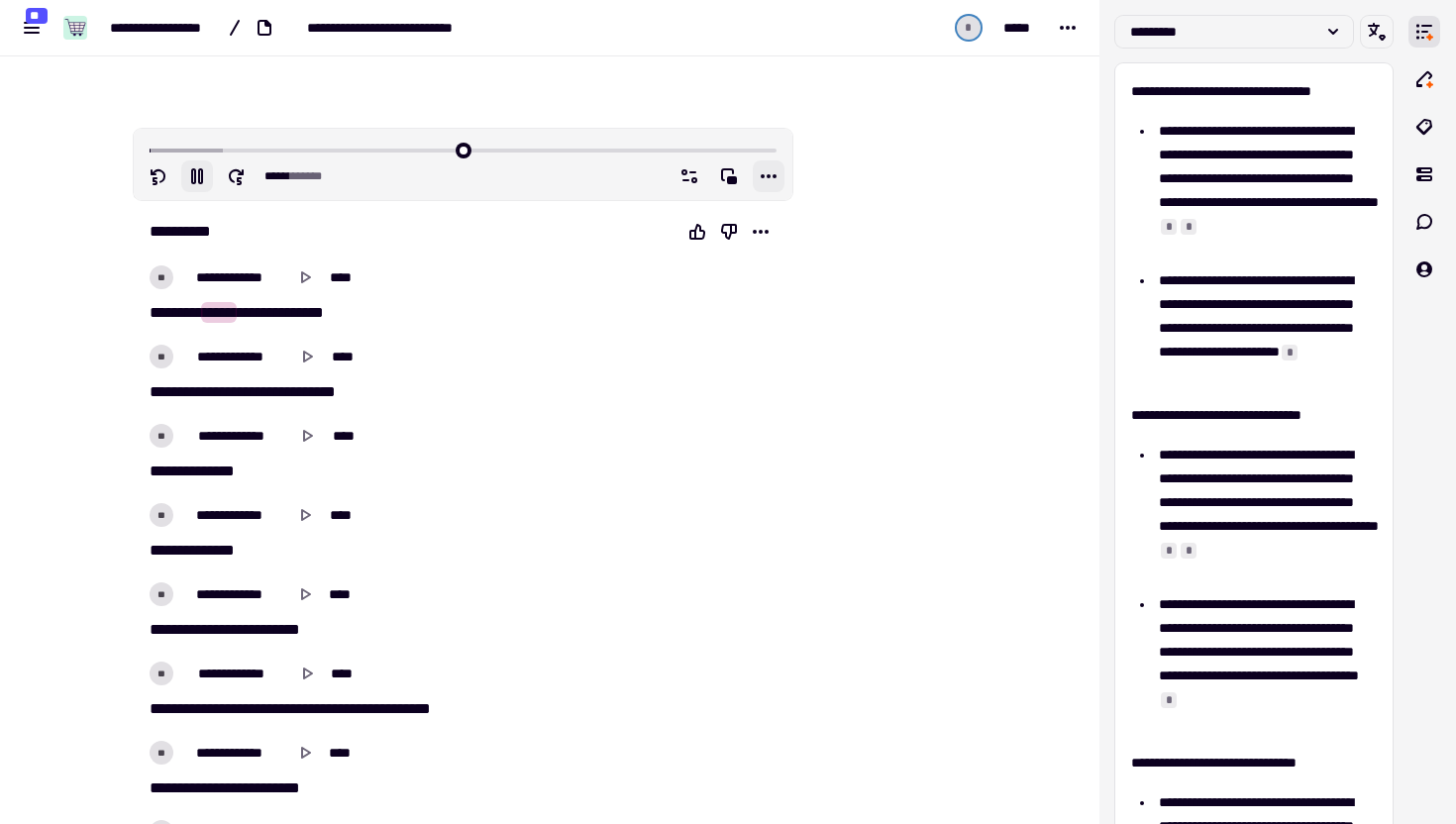 click 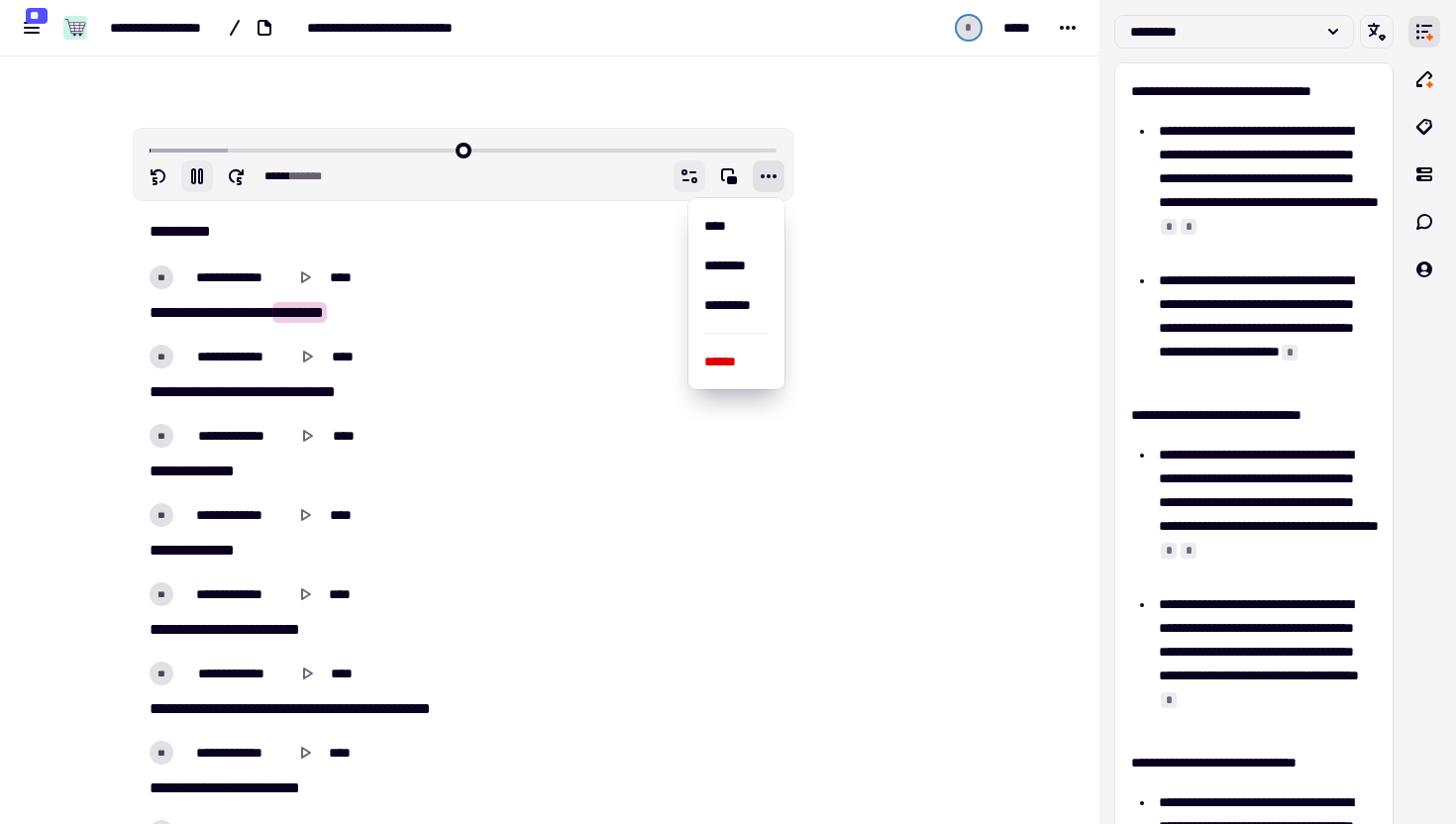 click 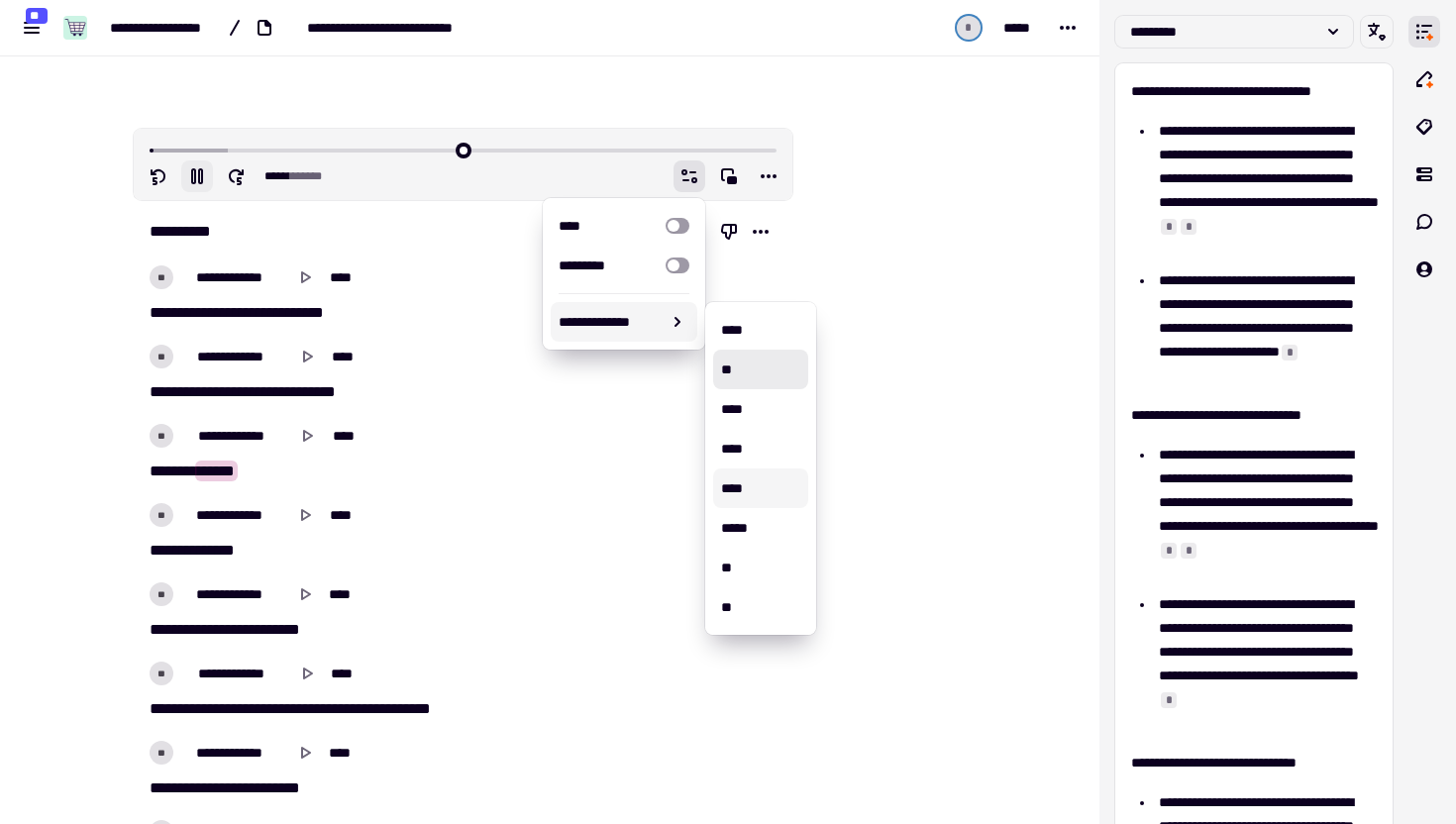 click on "****" at bounding box center (761, 488) 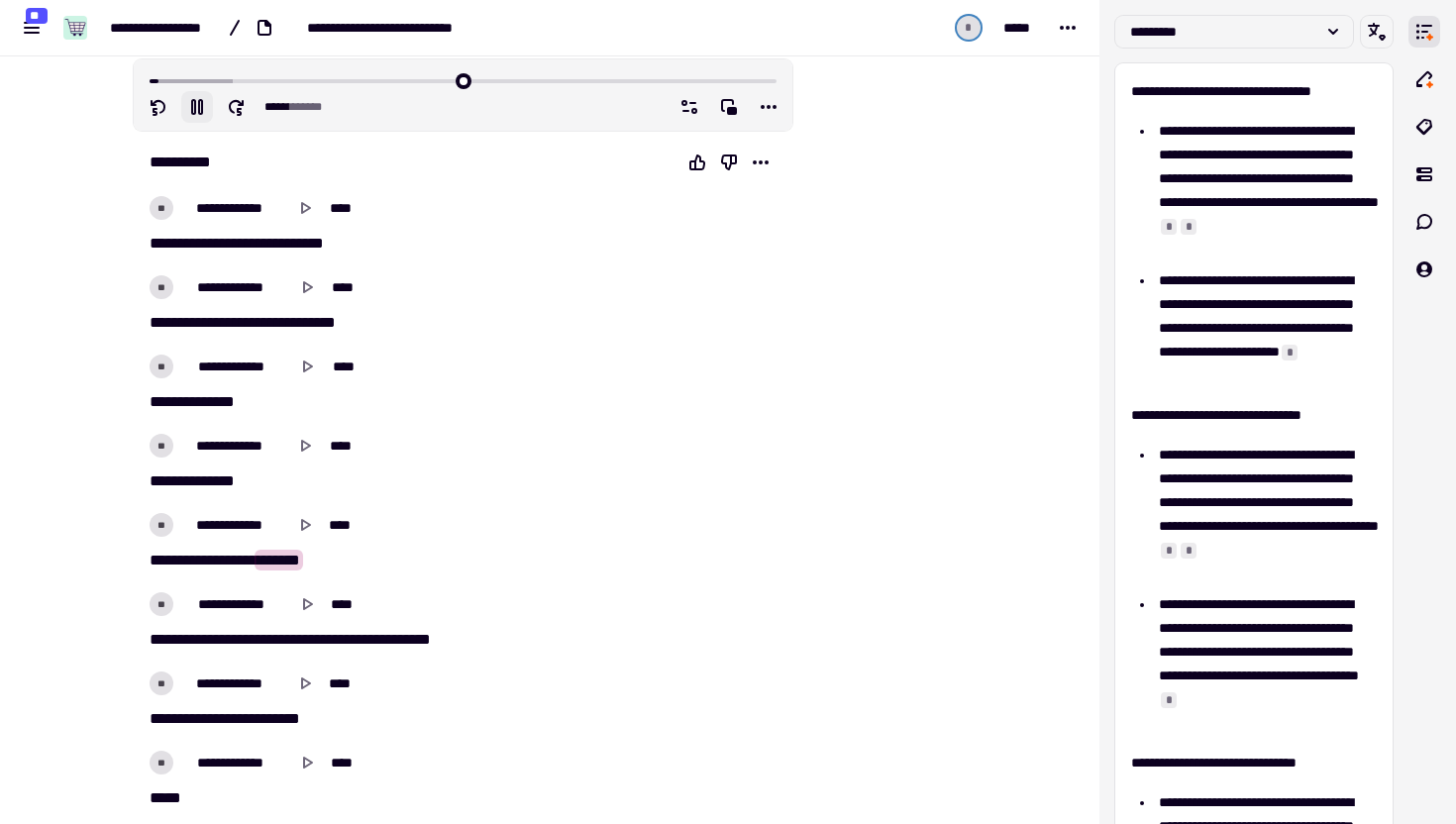 type on "*****" 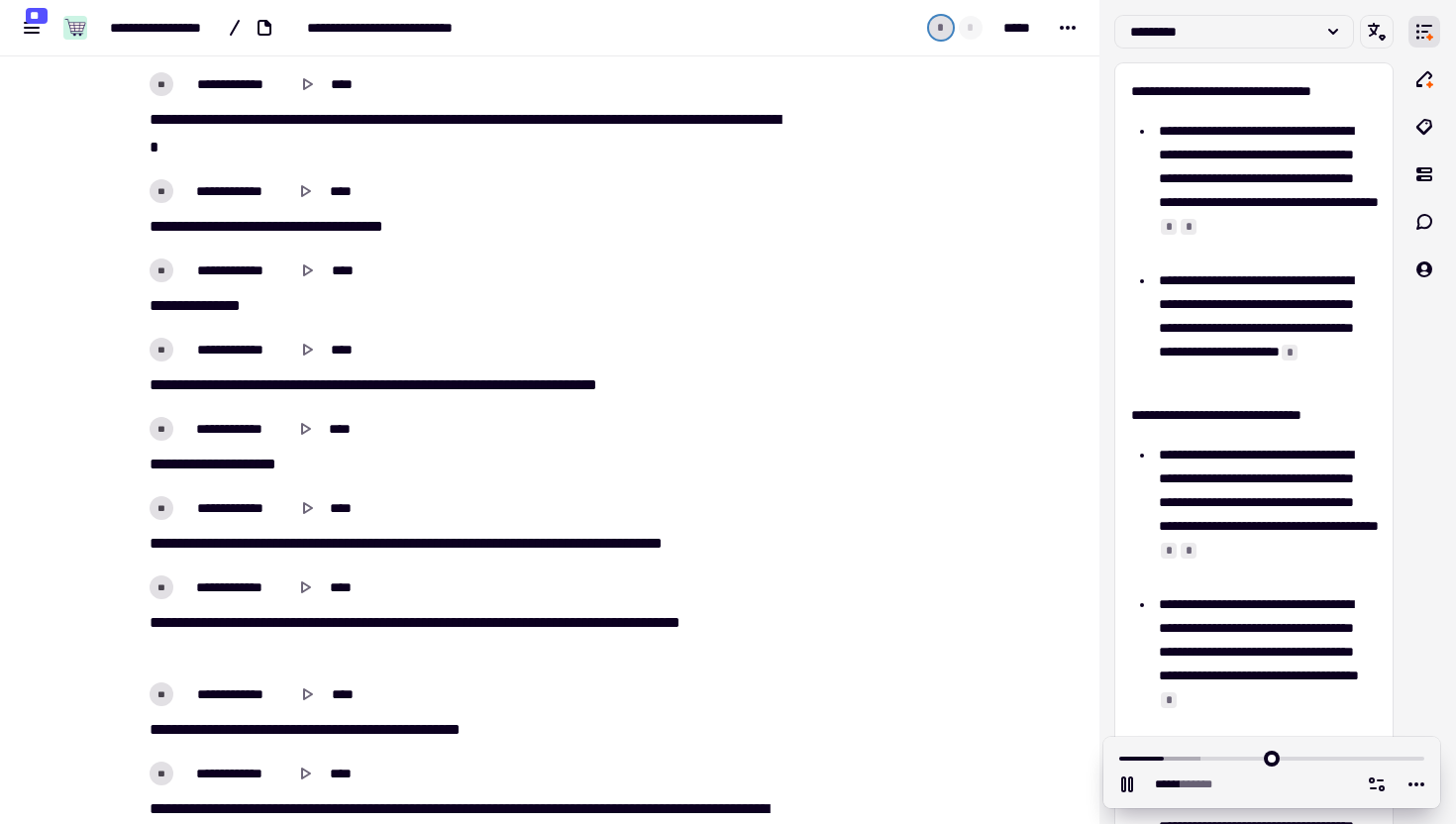 scroll, scrollTop: 2456, scrollLeft: 0, axis: vertical 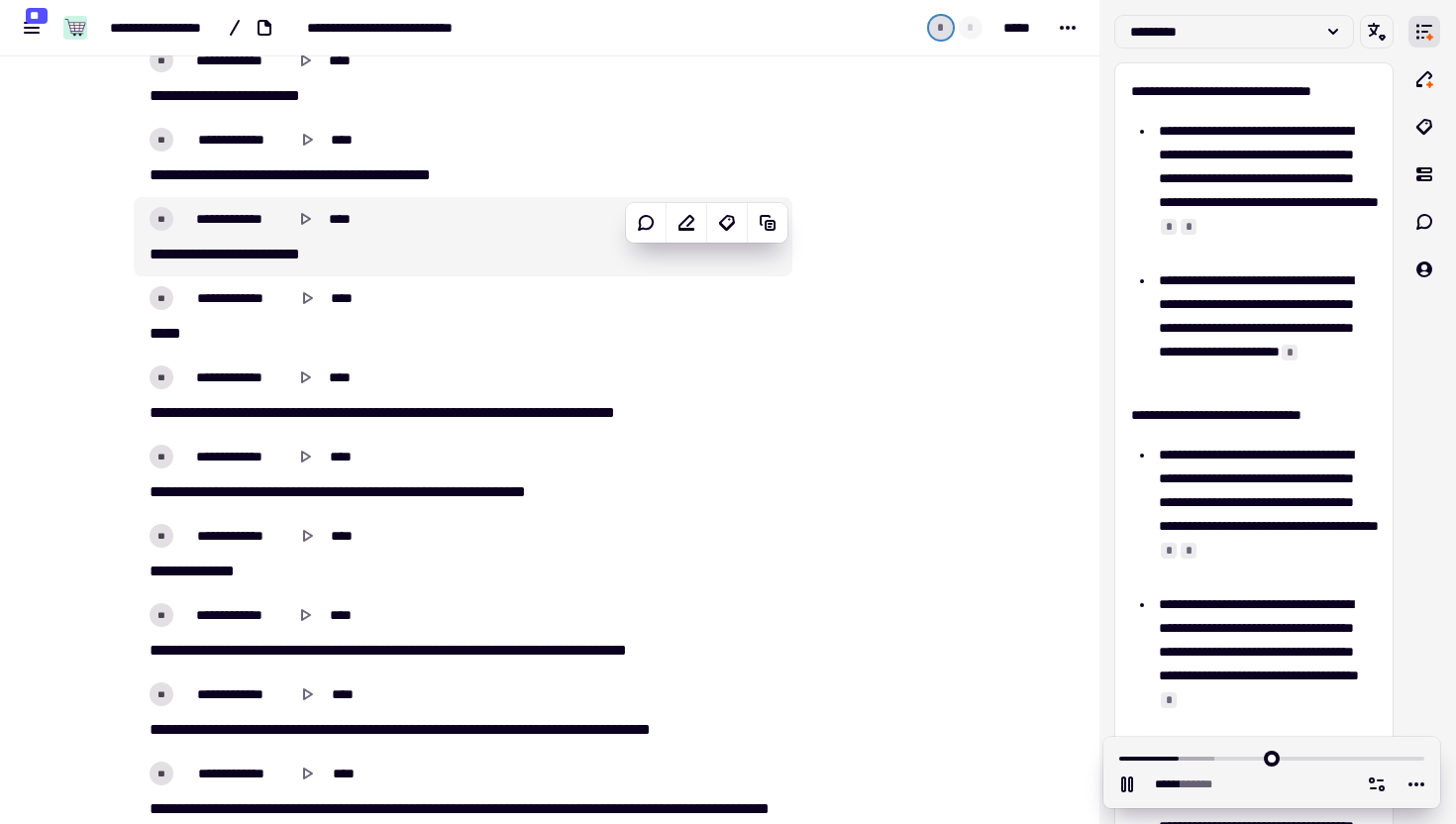 type on "******" 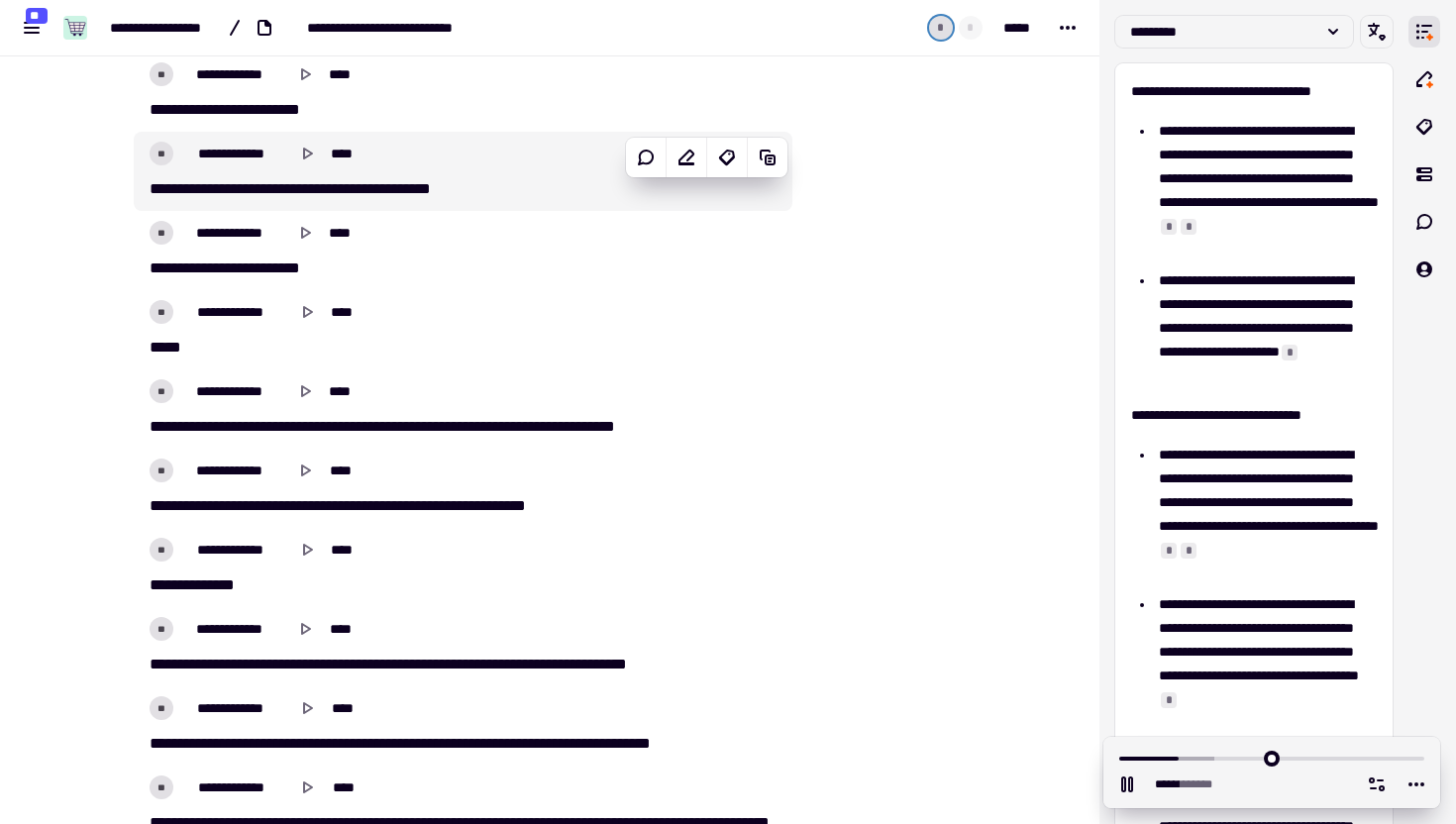 scroll, scrollTop: 0, scrollLeft: 0, axis: both 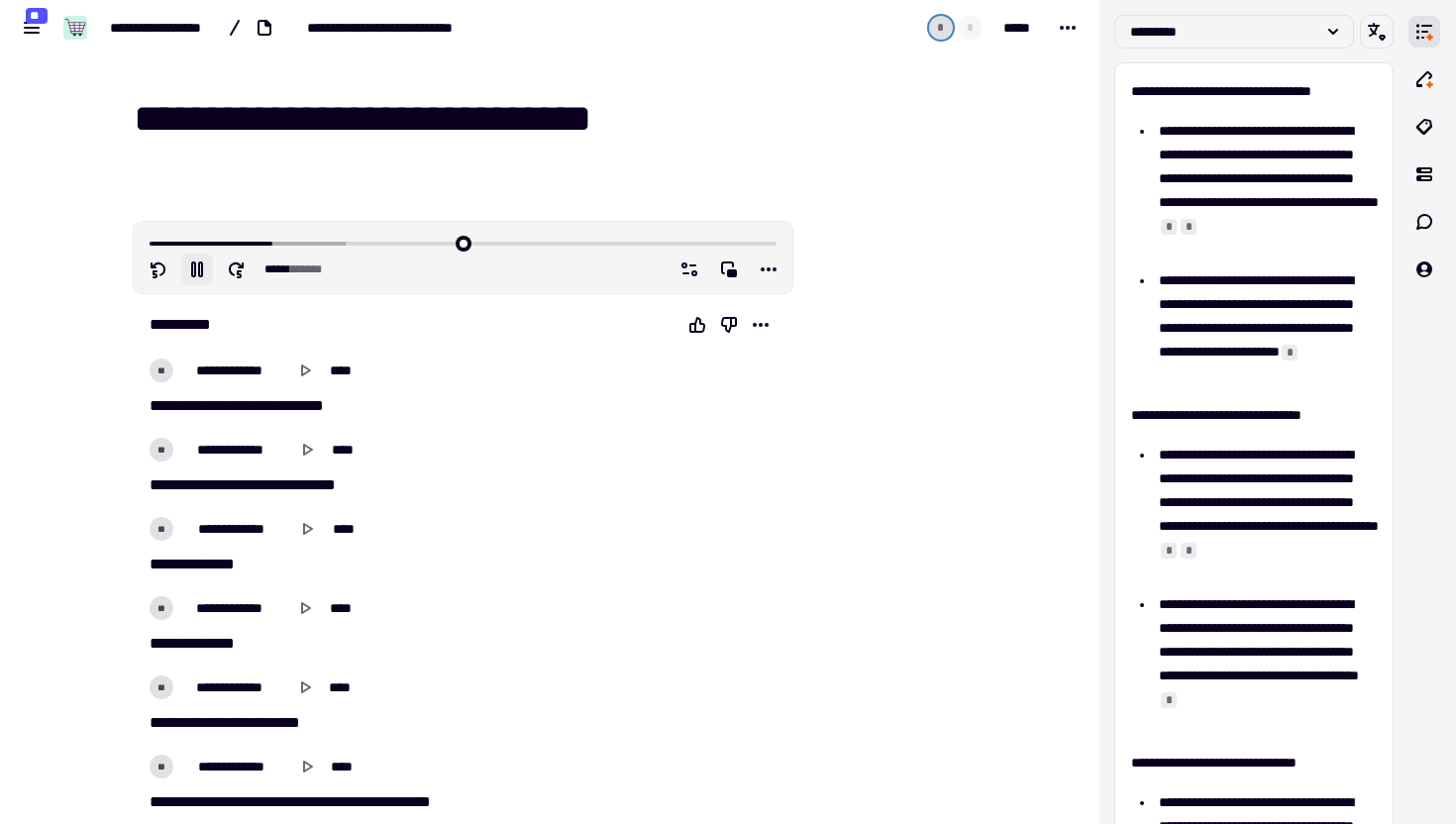 click 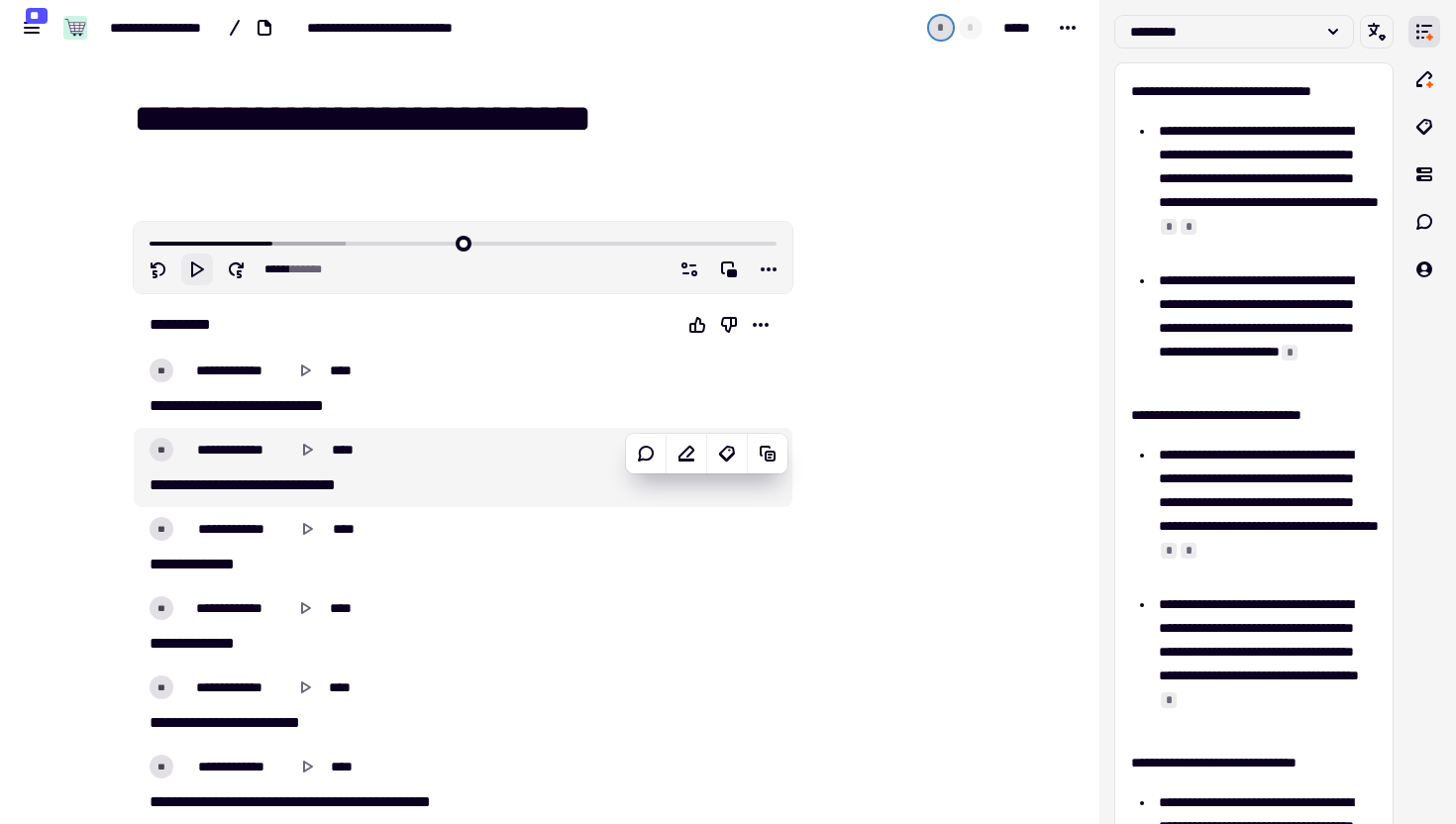 type on "******" 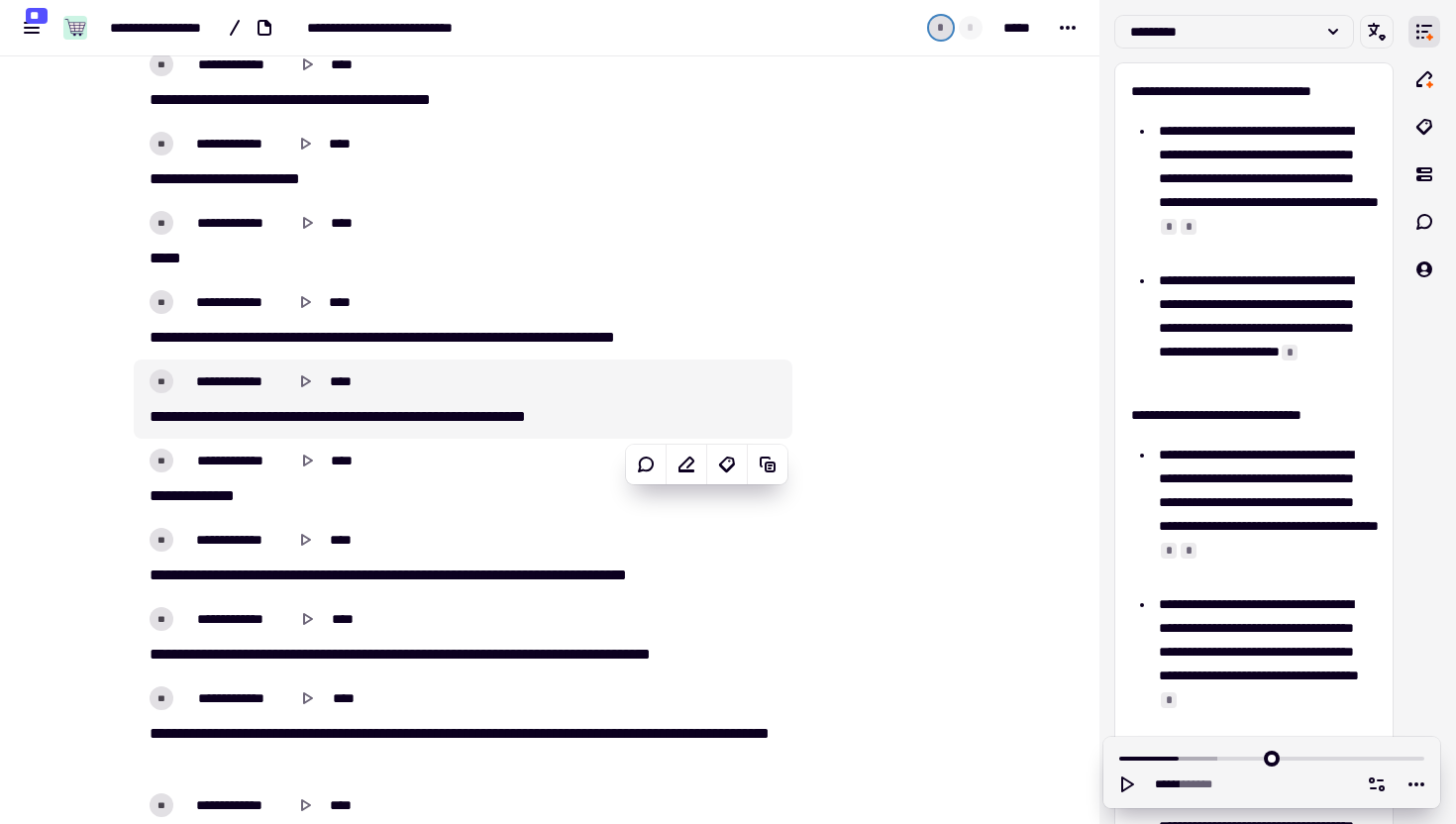 scroll, scrollTop: 0, scrollLeft: 0, axis: both 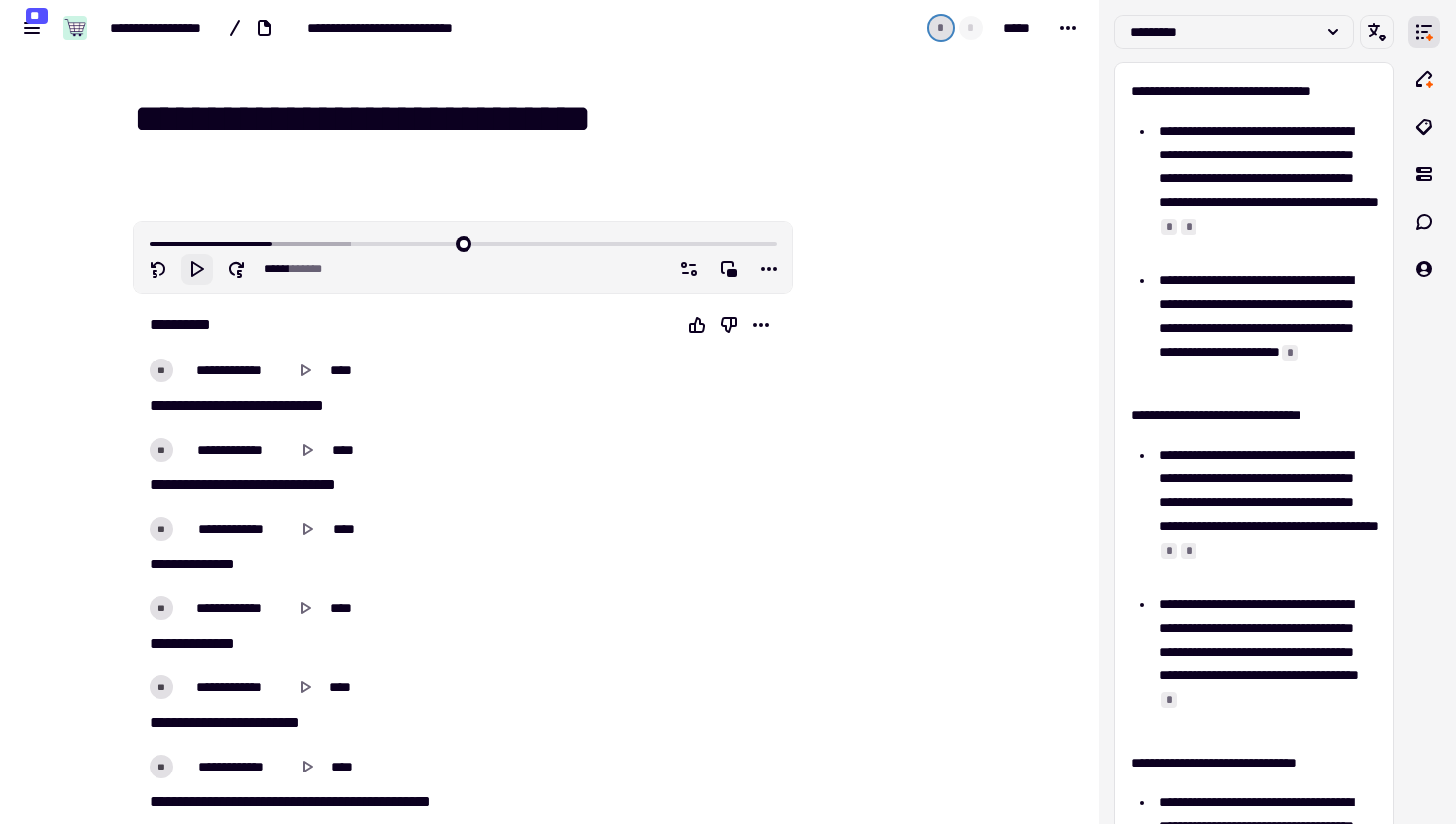 click 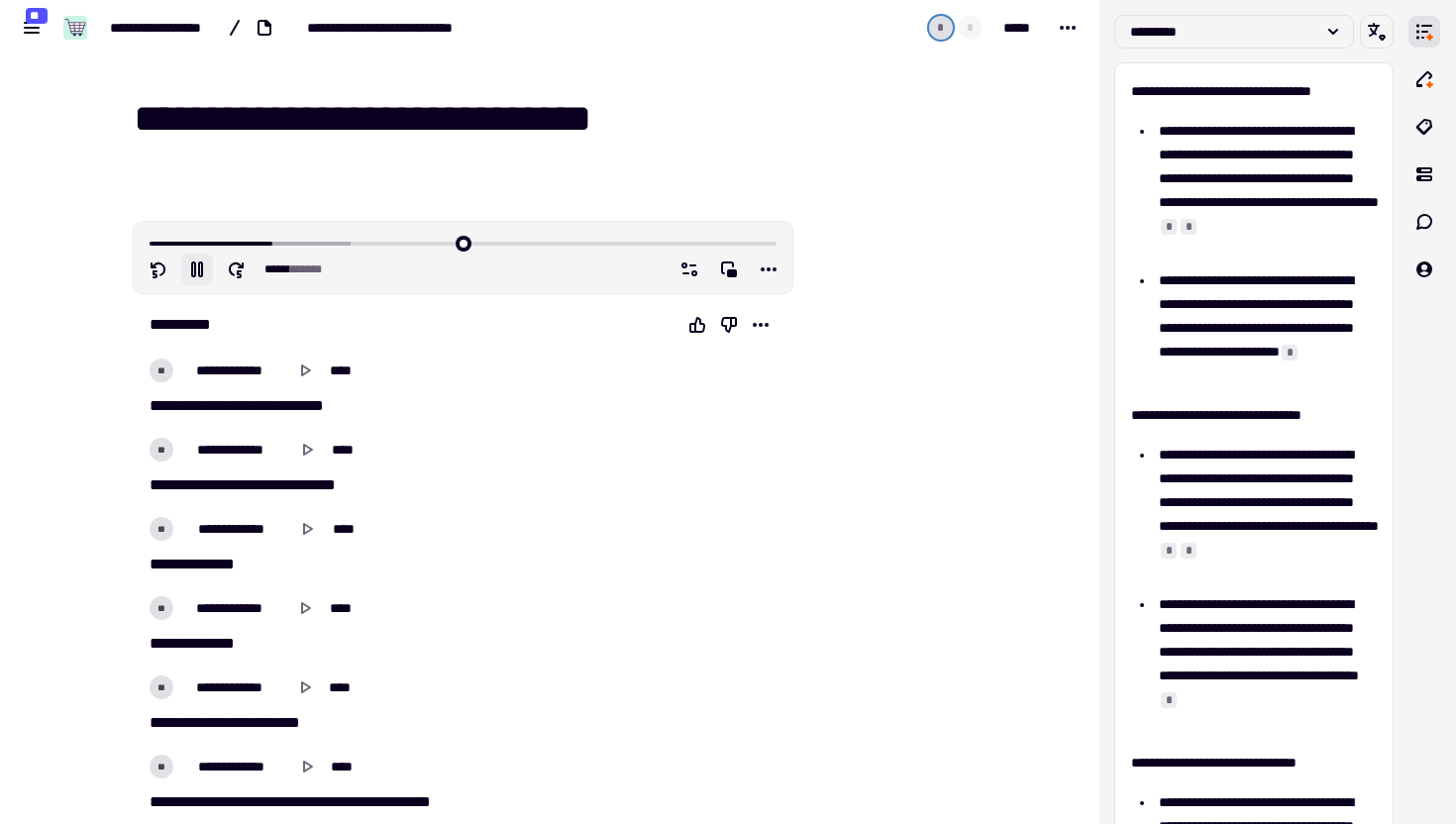 type on "******" 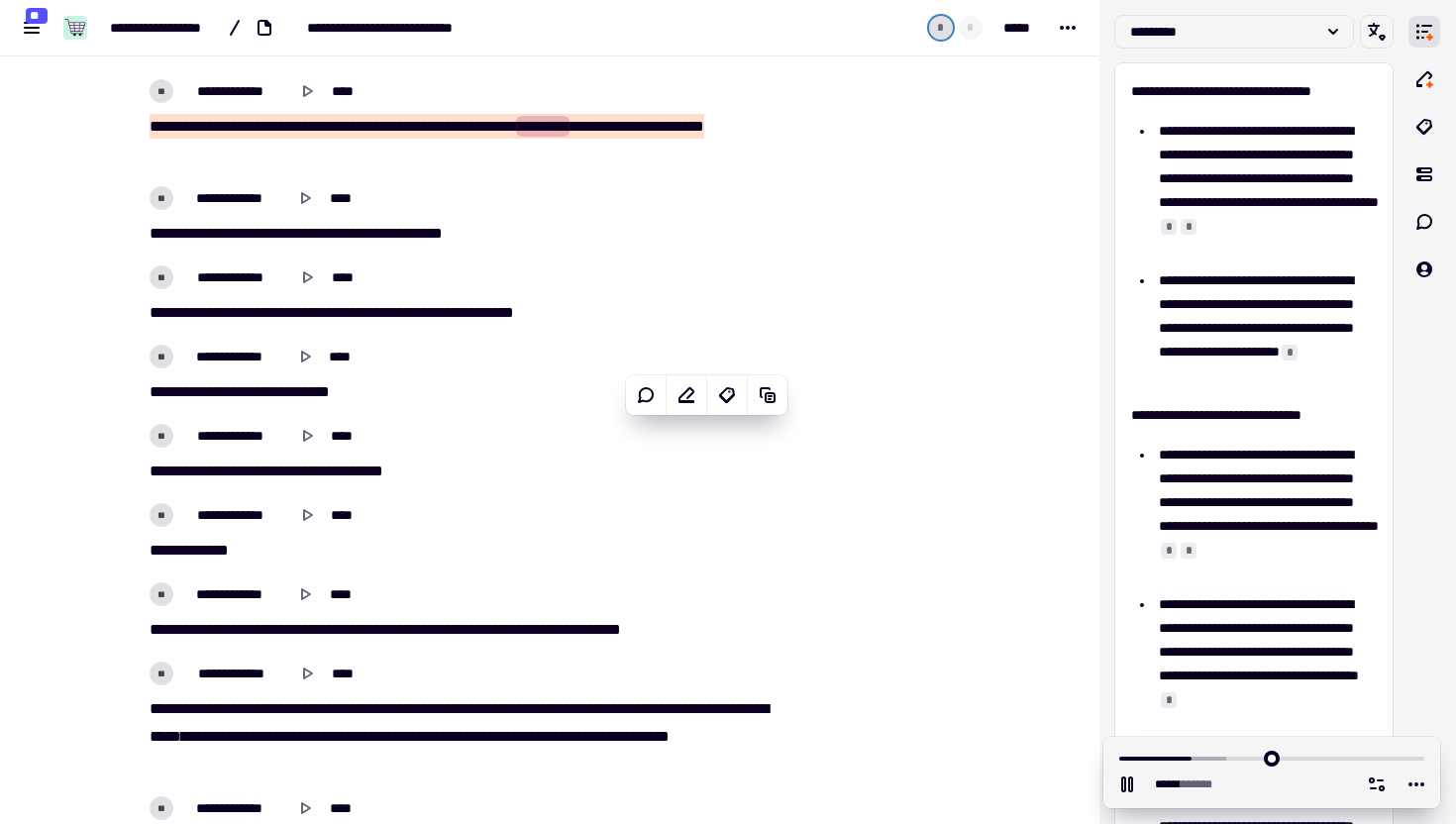 scroll, scrollTop: 3364, scrollLeft: 0, axis: vertical 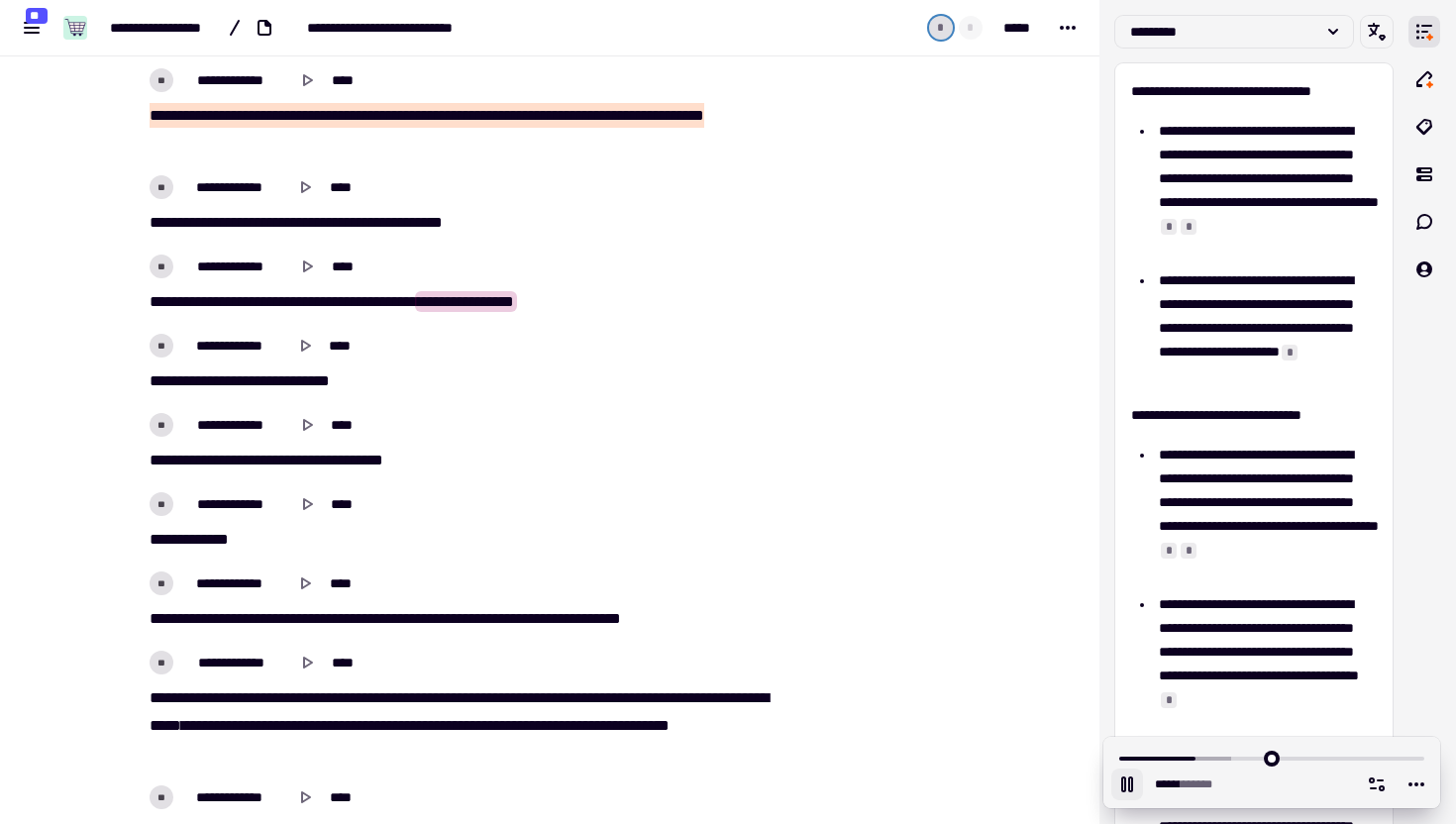 click 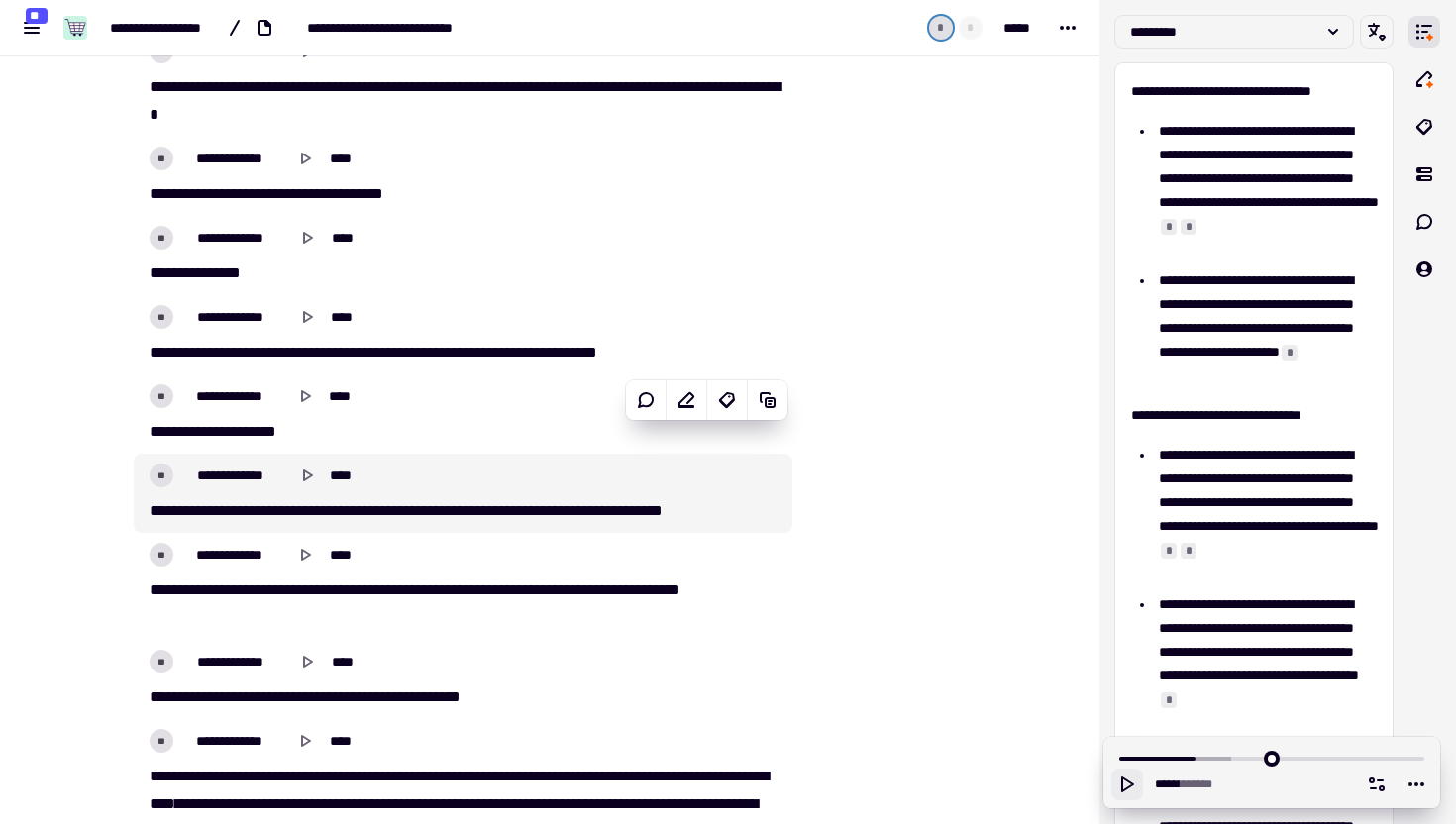 scroll, scrollTop: 2497, scrollLeft: 0, axis: vertical 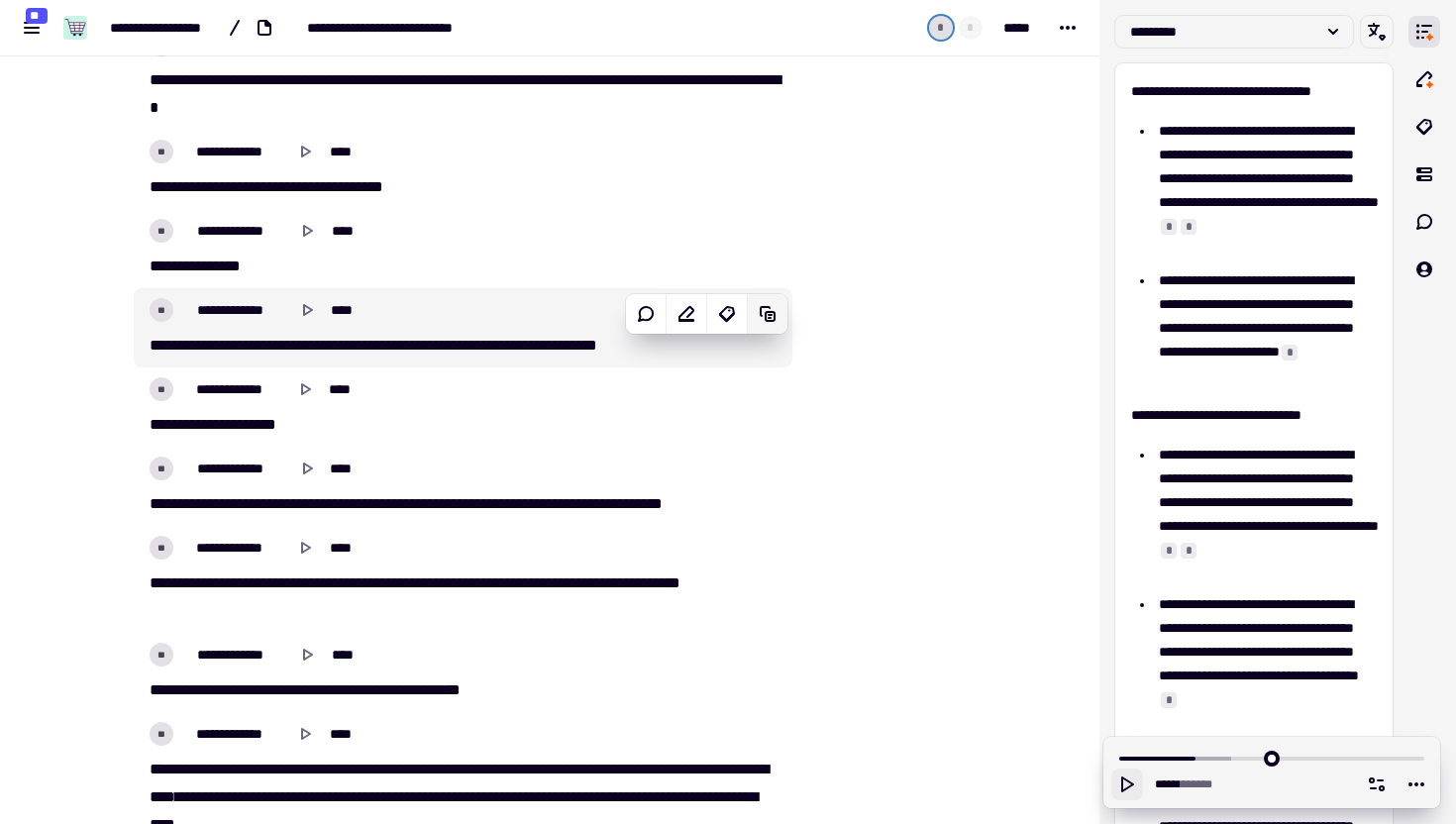 click 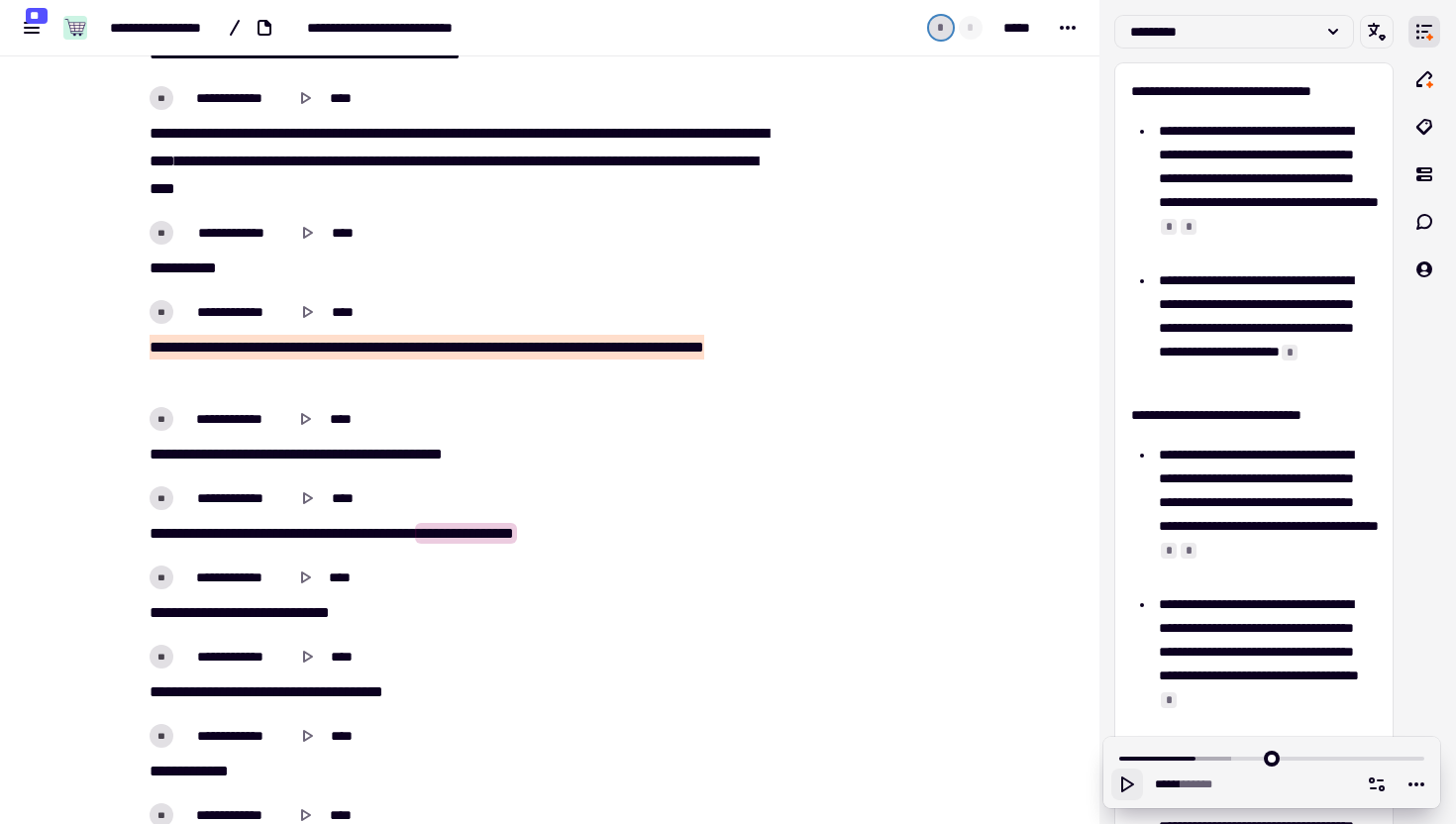 scroll, scrollTop: 3141, scrollLeft: 0, axis: vertical 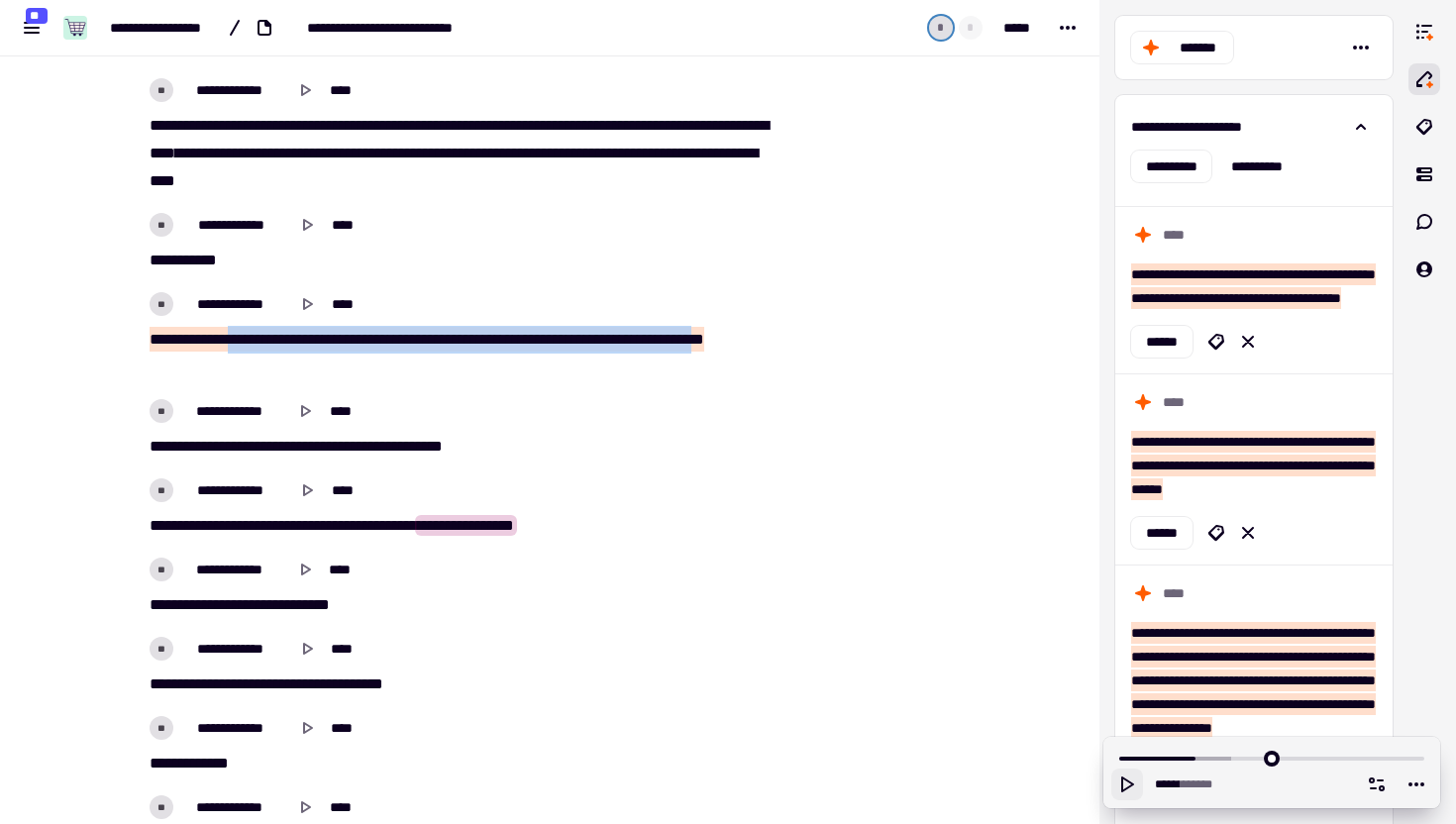 drag, startPoint x: 236, startPoint y: 339, endPoint x: 194, endPoint y: 368, distance: 51.039201 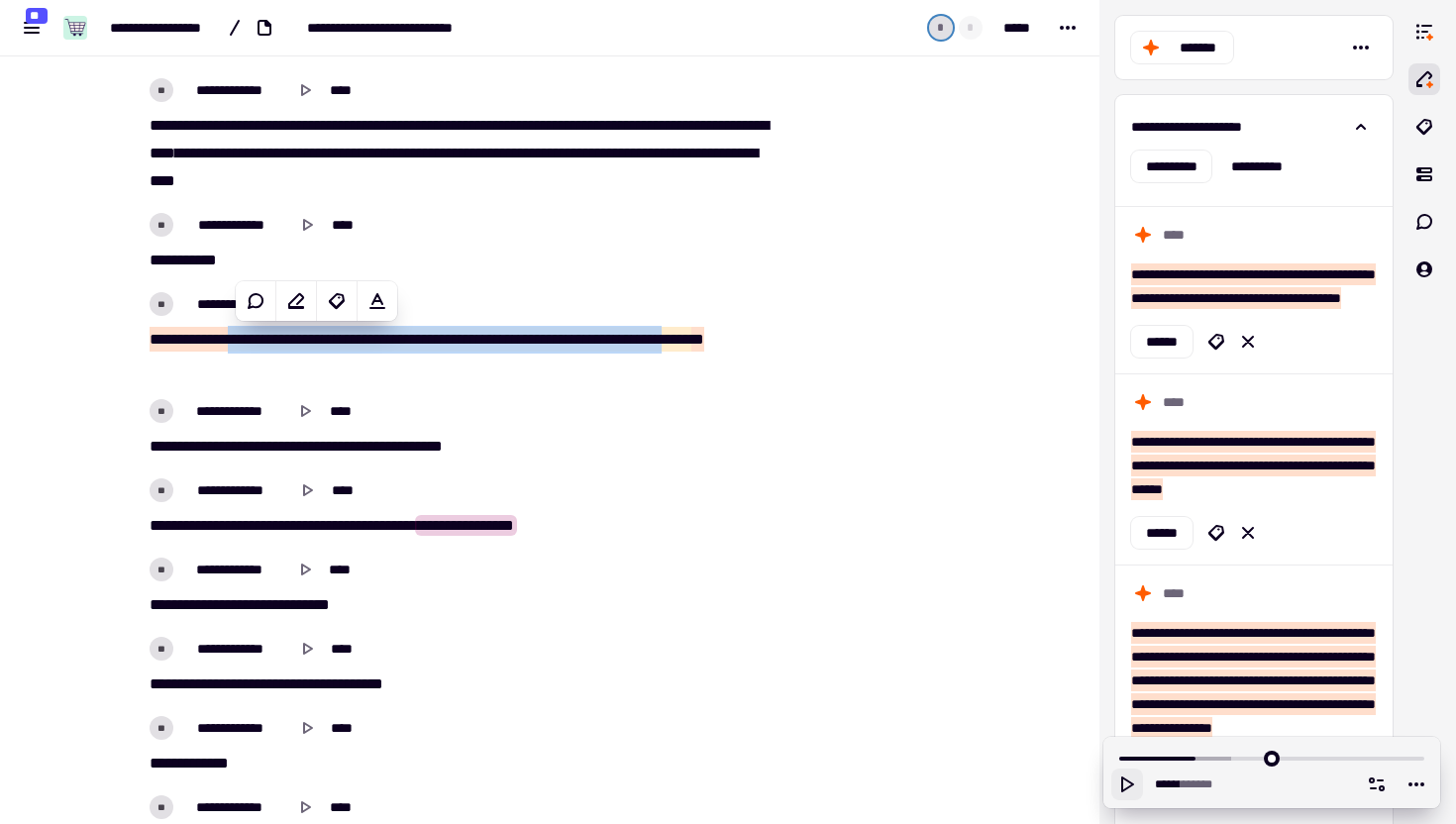 copy on "**********" 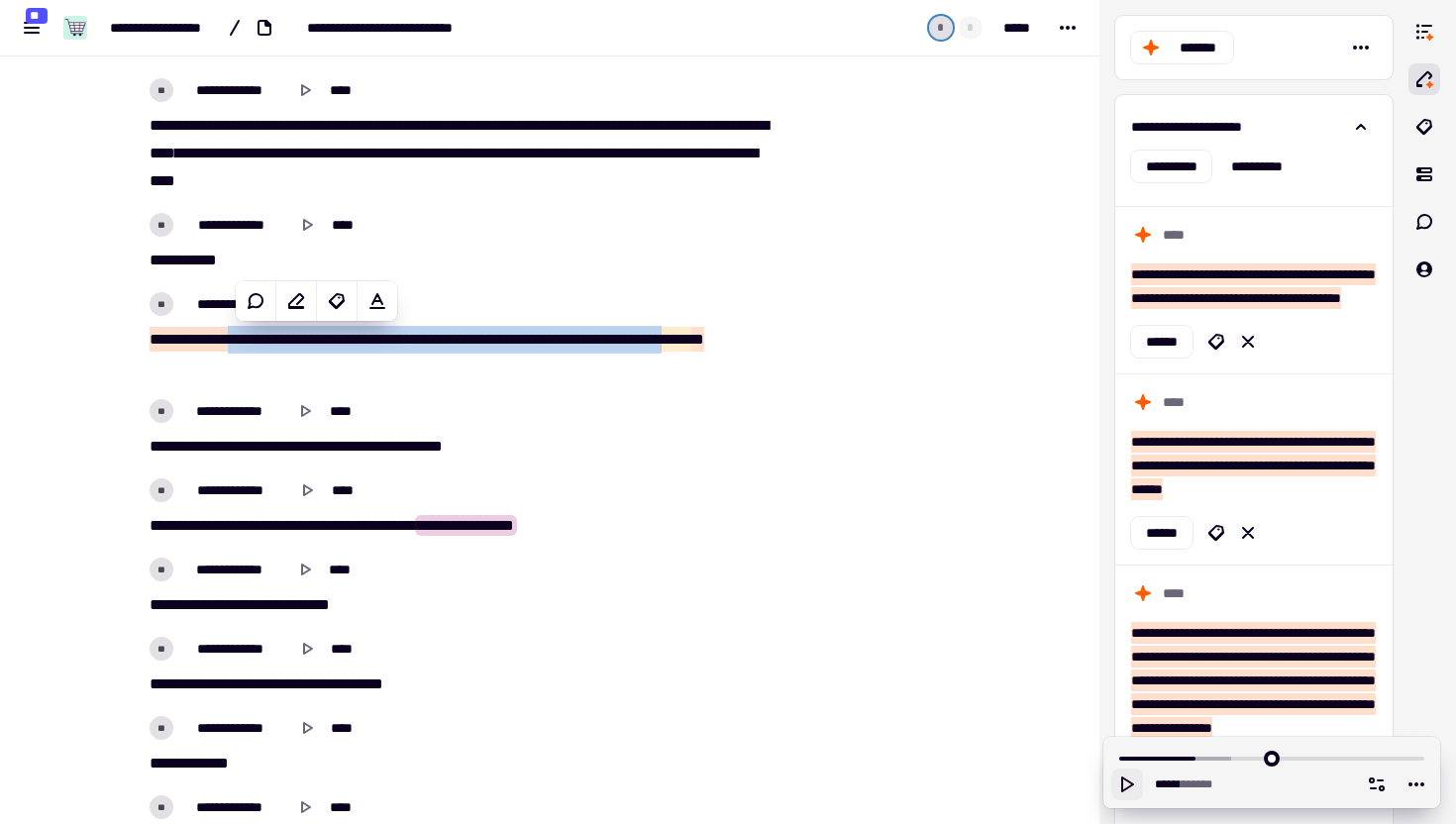 click 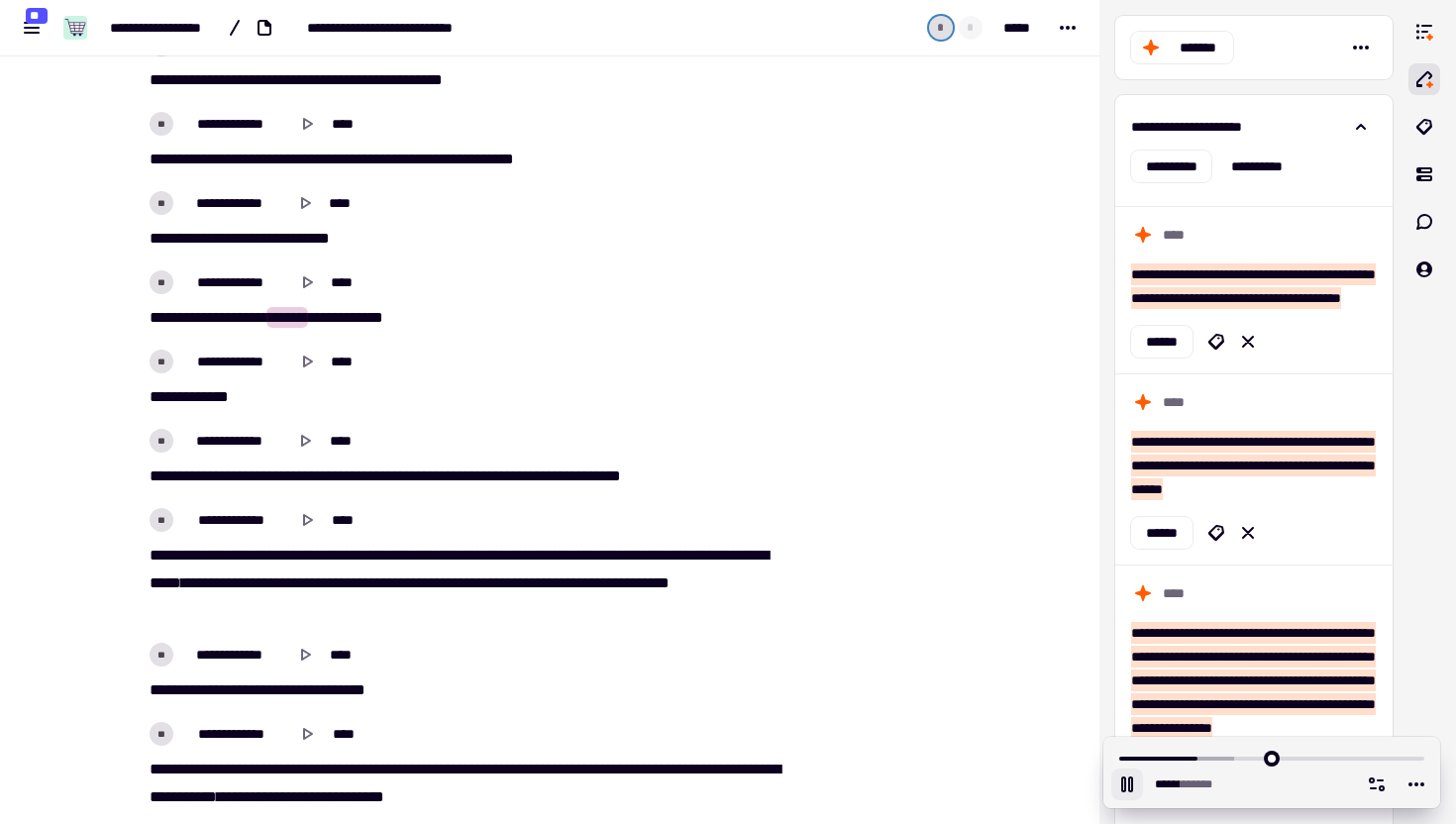 scroll, scrollTop: 3509, scrollLeft: 0, axis: vertical 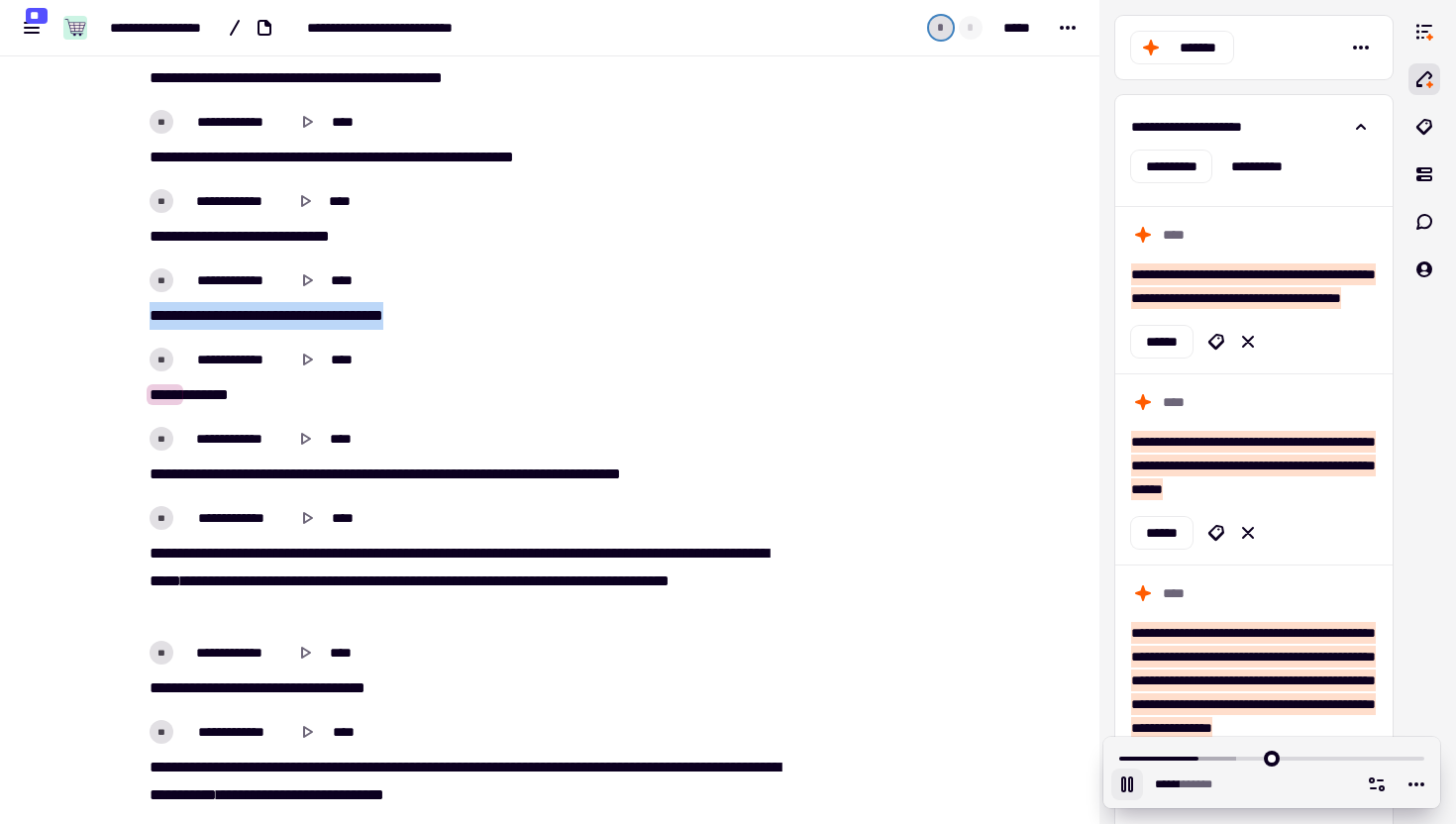 drag, startPoint x: 152, startPoint y: 318, endPoint x: 438, endPoint y: 317, distance: 286.00175 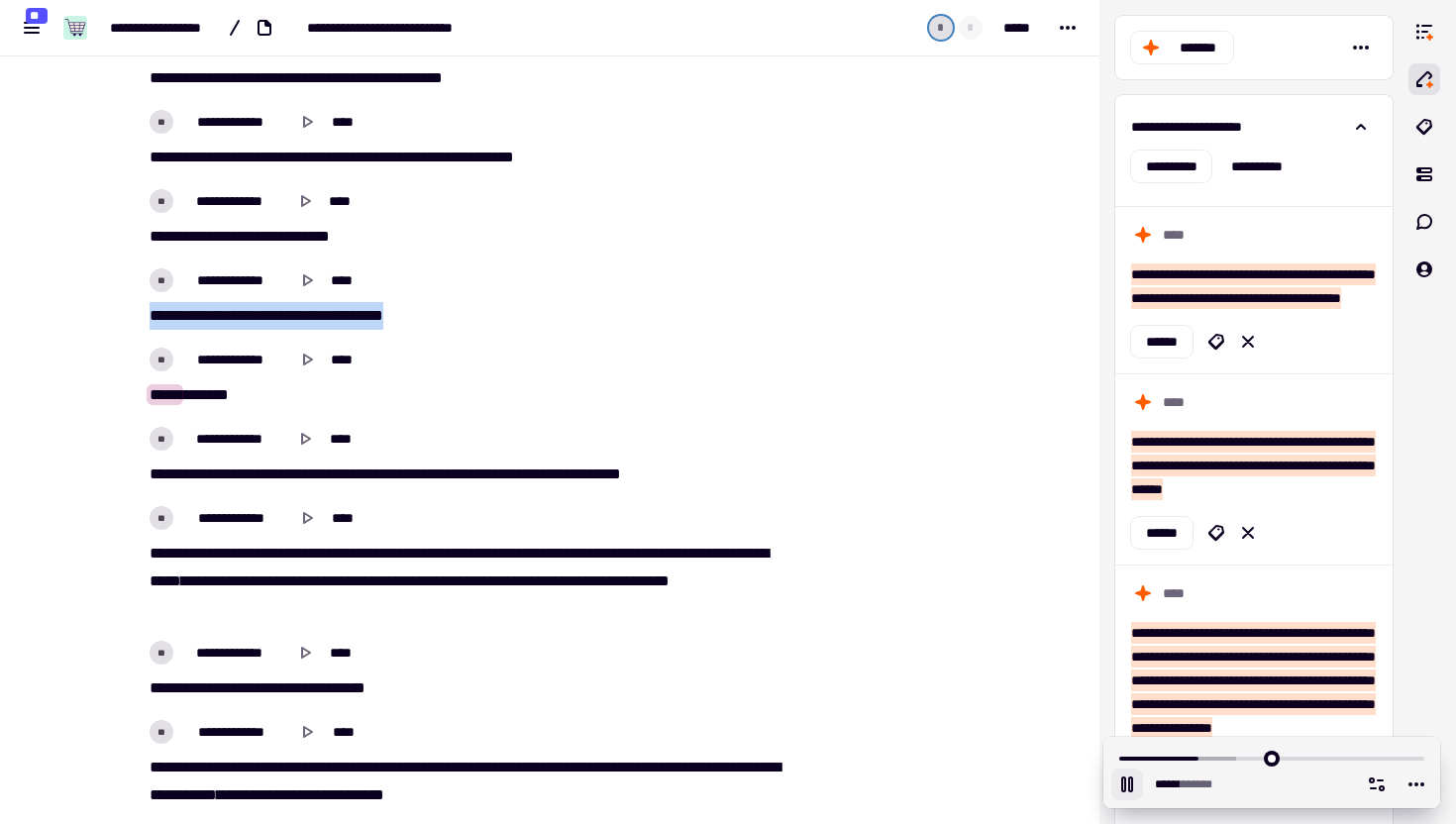 click on "******   **   **   ****   *   ******   *   *   *******" at bounding box center (463, 316) 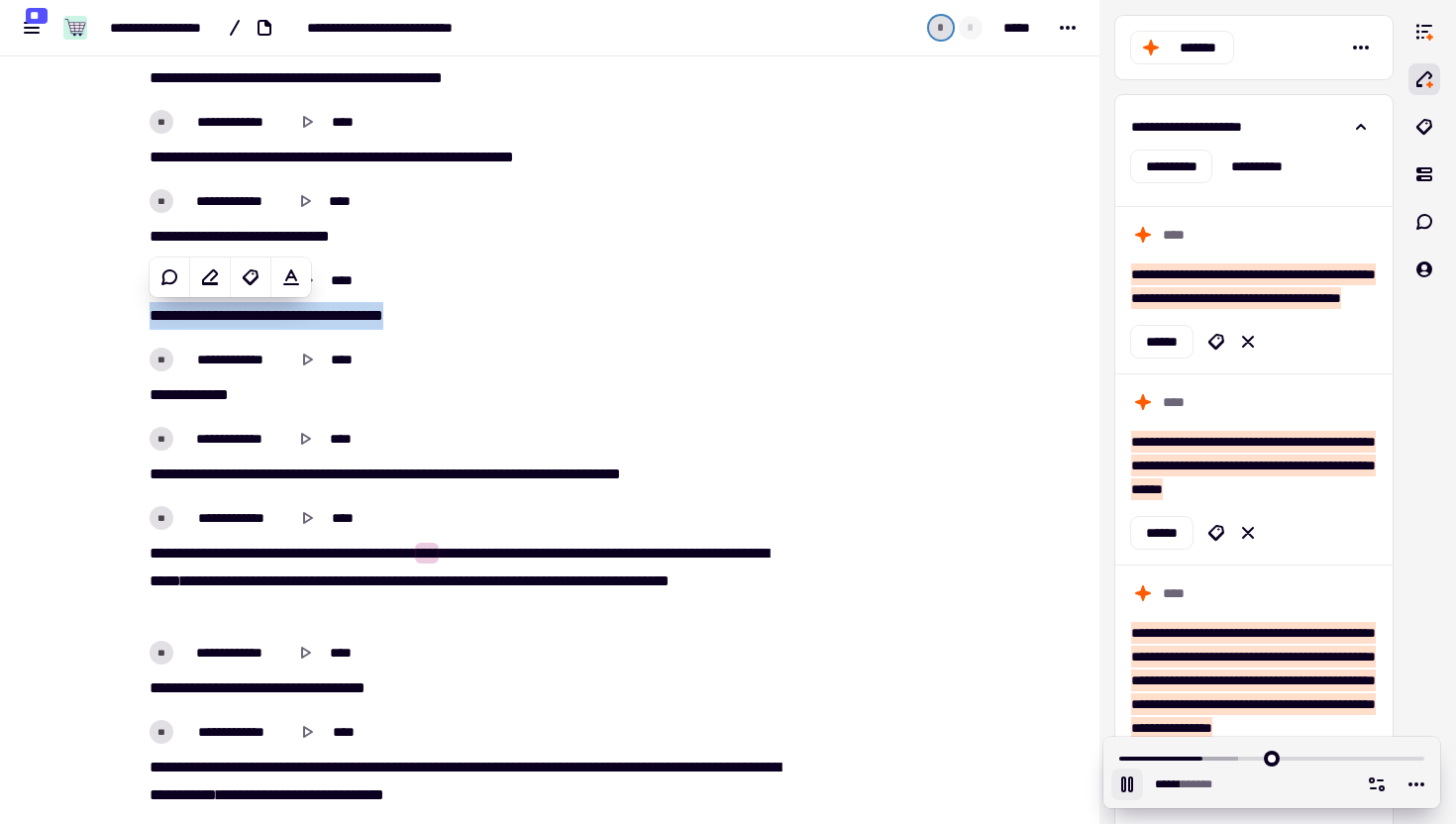 click 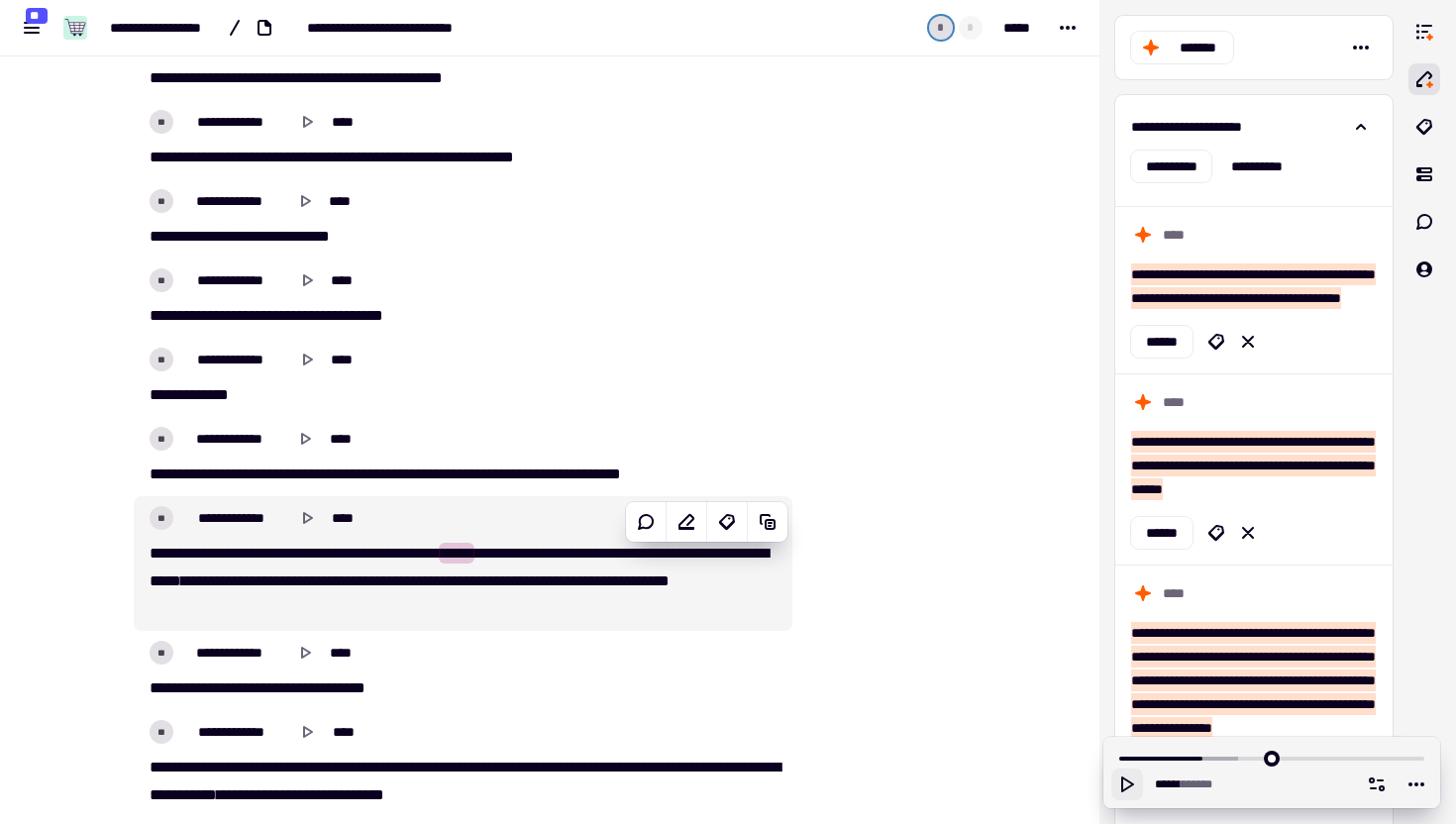 click 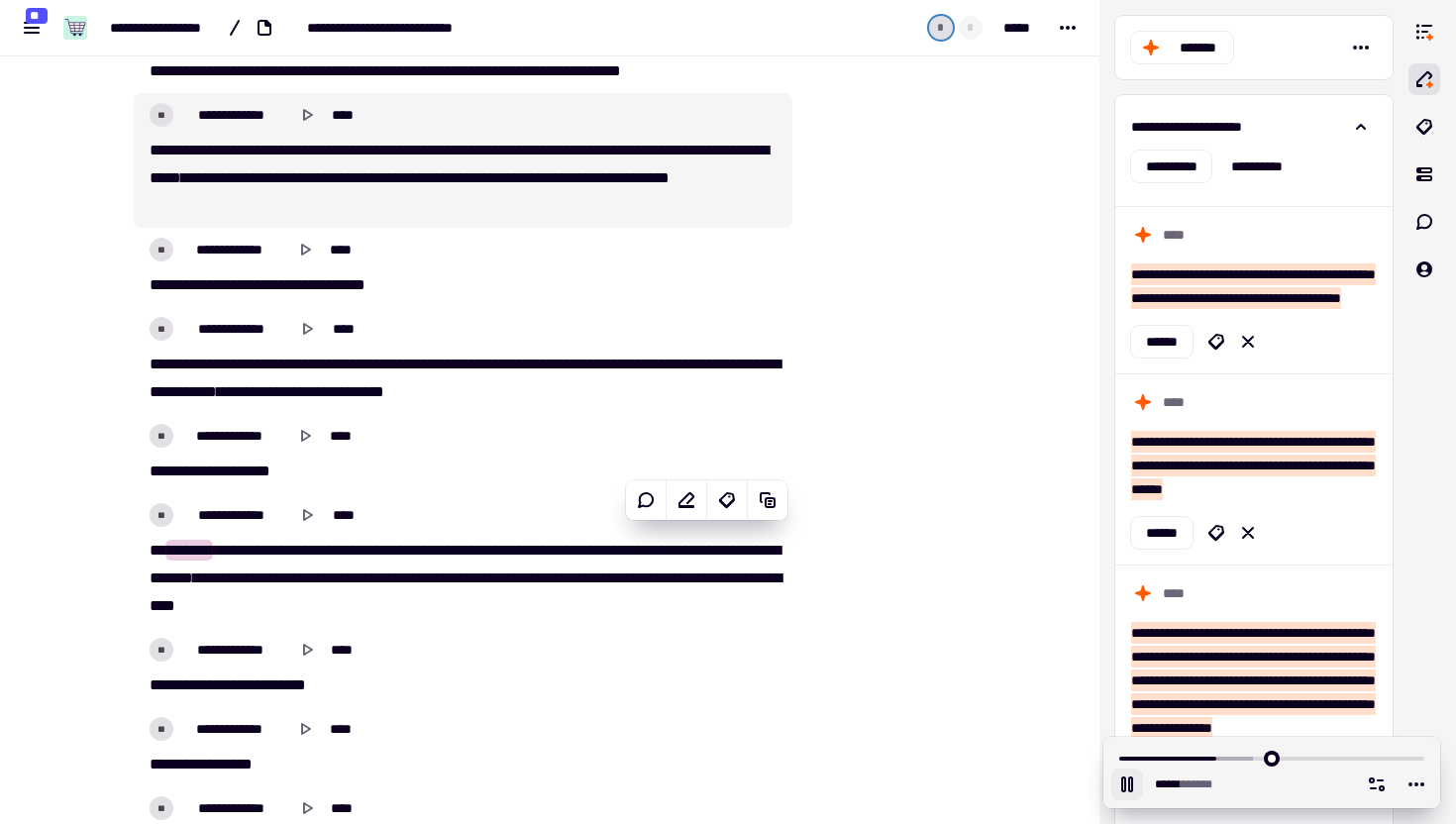 scroll, scrollTop: 3913, scrollLeft: 0, axis: vertical 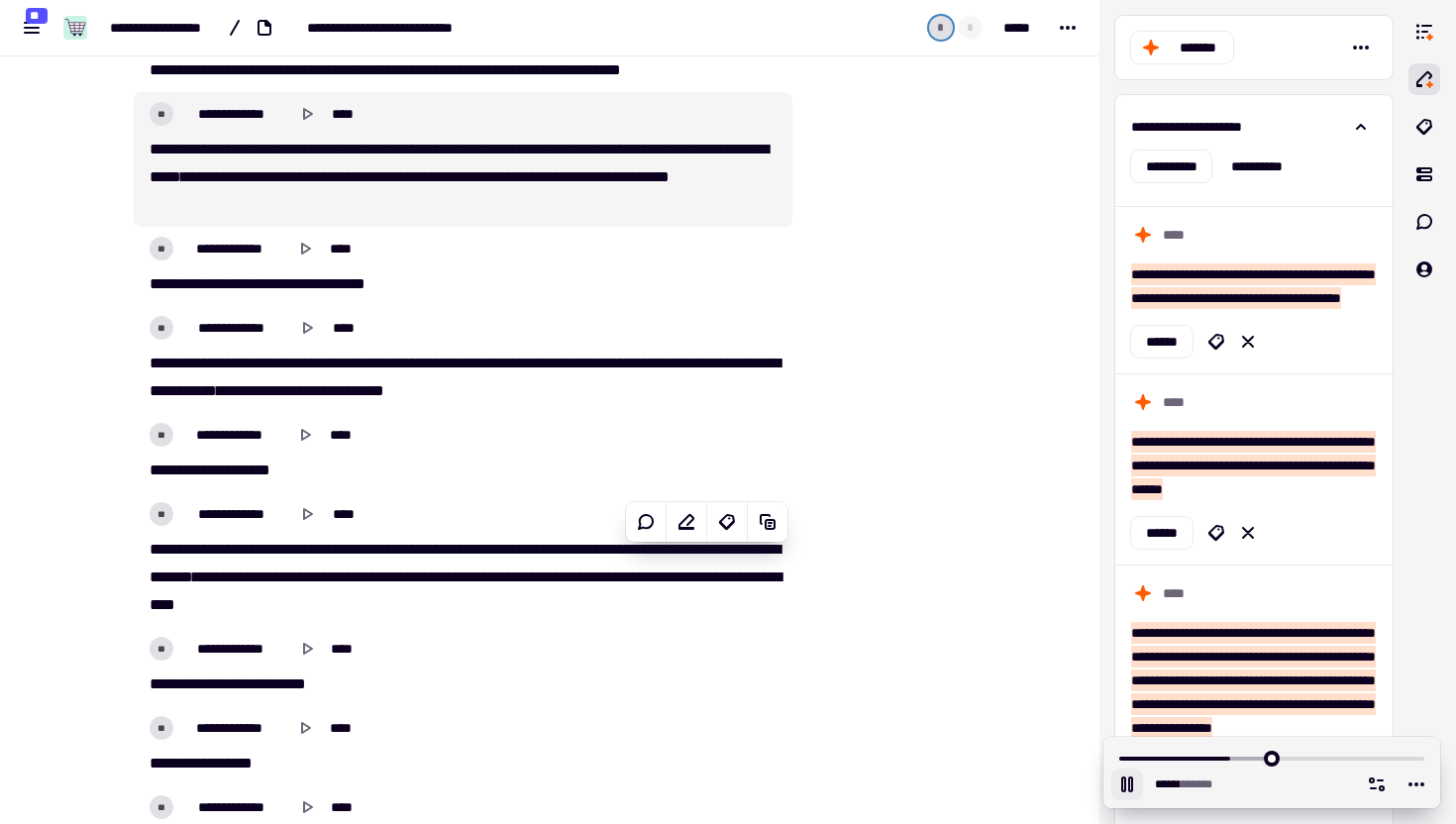 click 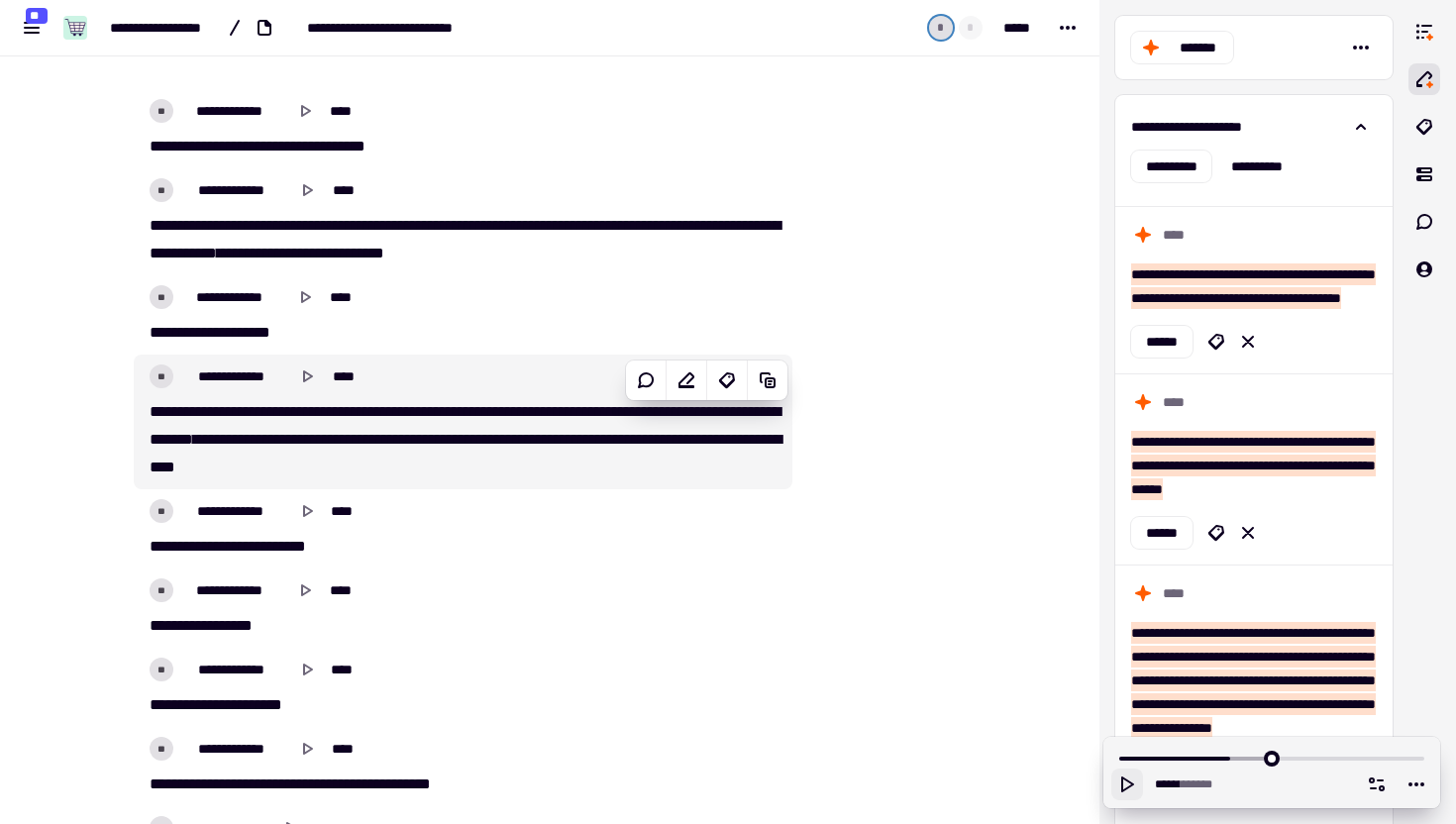 scroll, scrollTop: 4052, scrollLeft: 0, axis: vertical 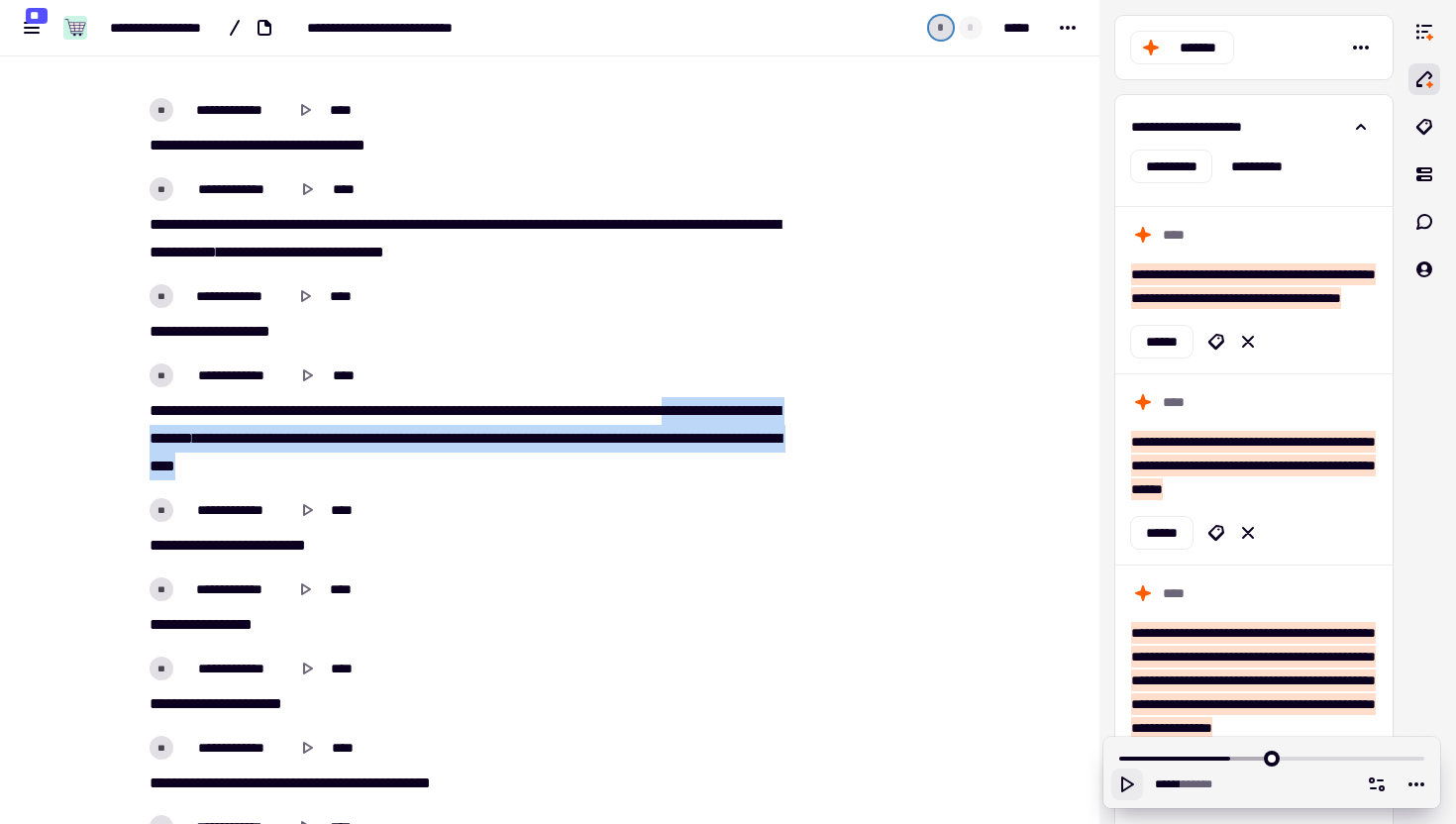 drag, startPoint x: 518, startPoint y: 466, endPoint x: 115, endPoint y: 431, distance: 404.517 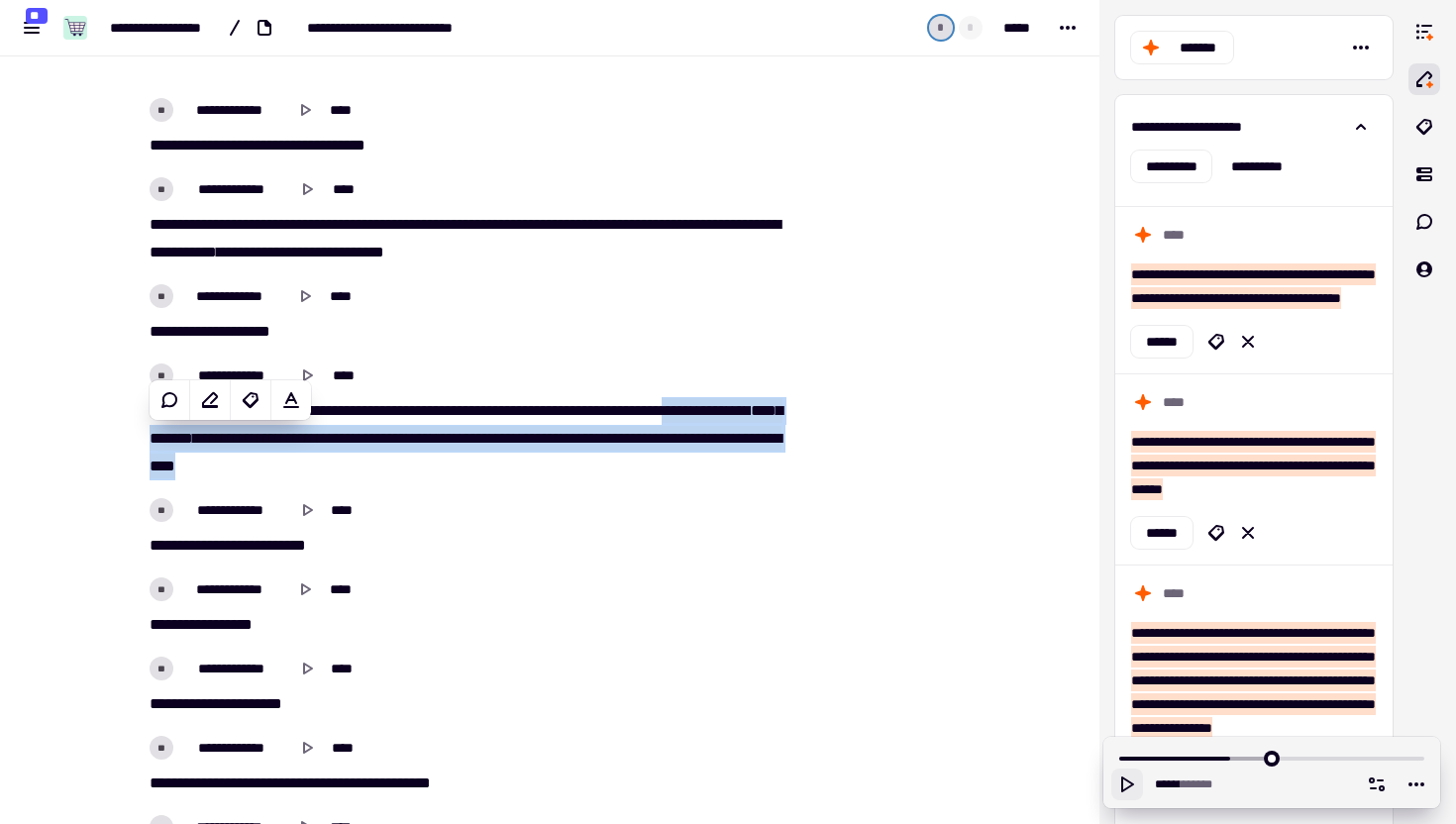 click on "*****" at bounding box center [676, 410] 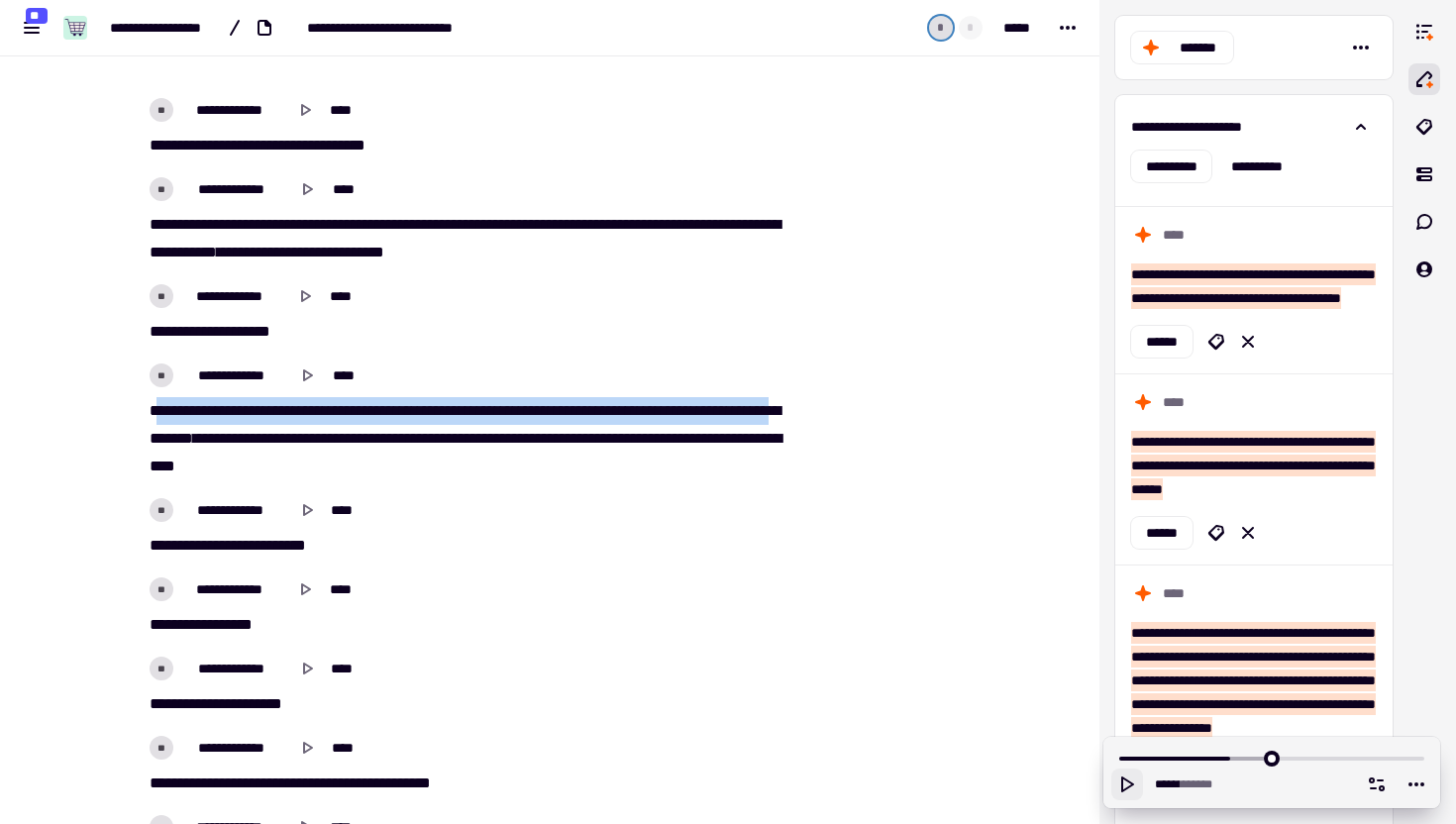 drag, startPoint x: 156, startPoint y: 402, endPoint x: 275, endPoint y: 423, distance: 120.83874 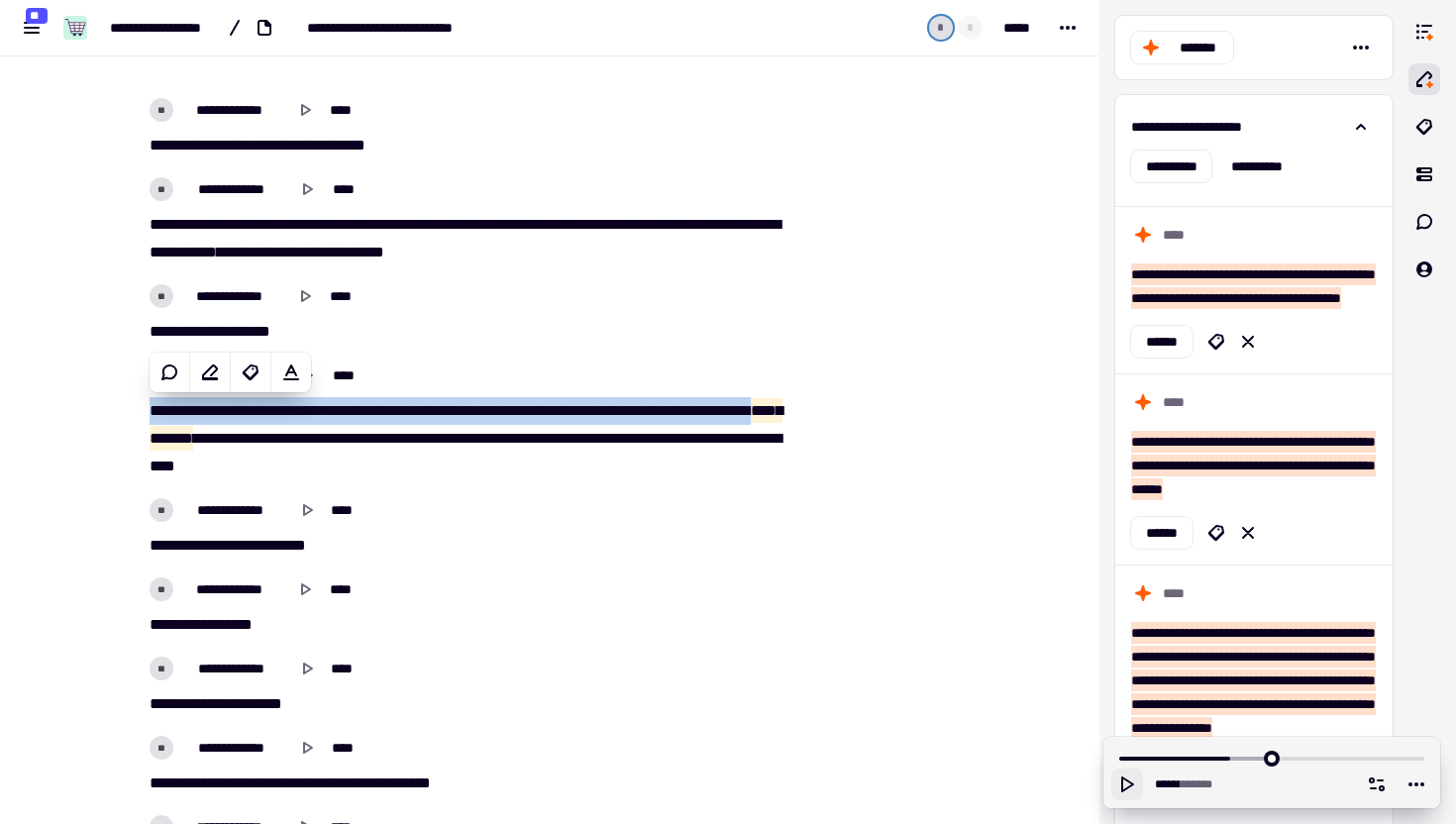 click on "**" at bounding box center [156, 410] 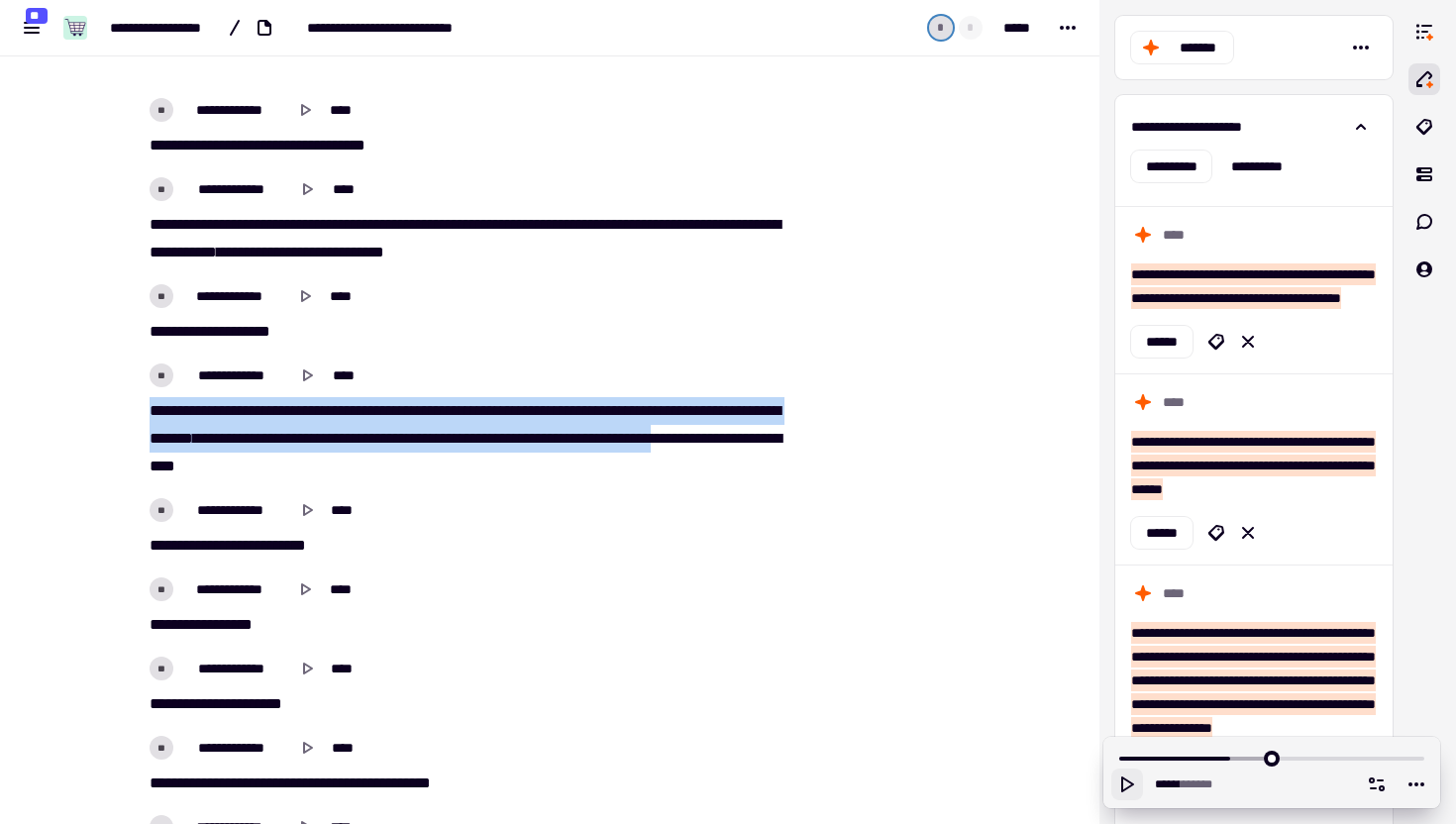 drag, startPoint x: 152, startPoint y: 406, endPoint x: 321, endPoint y: 466, distance: 179.3349 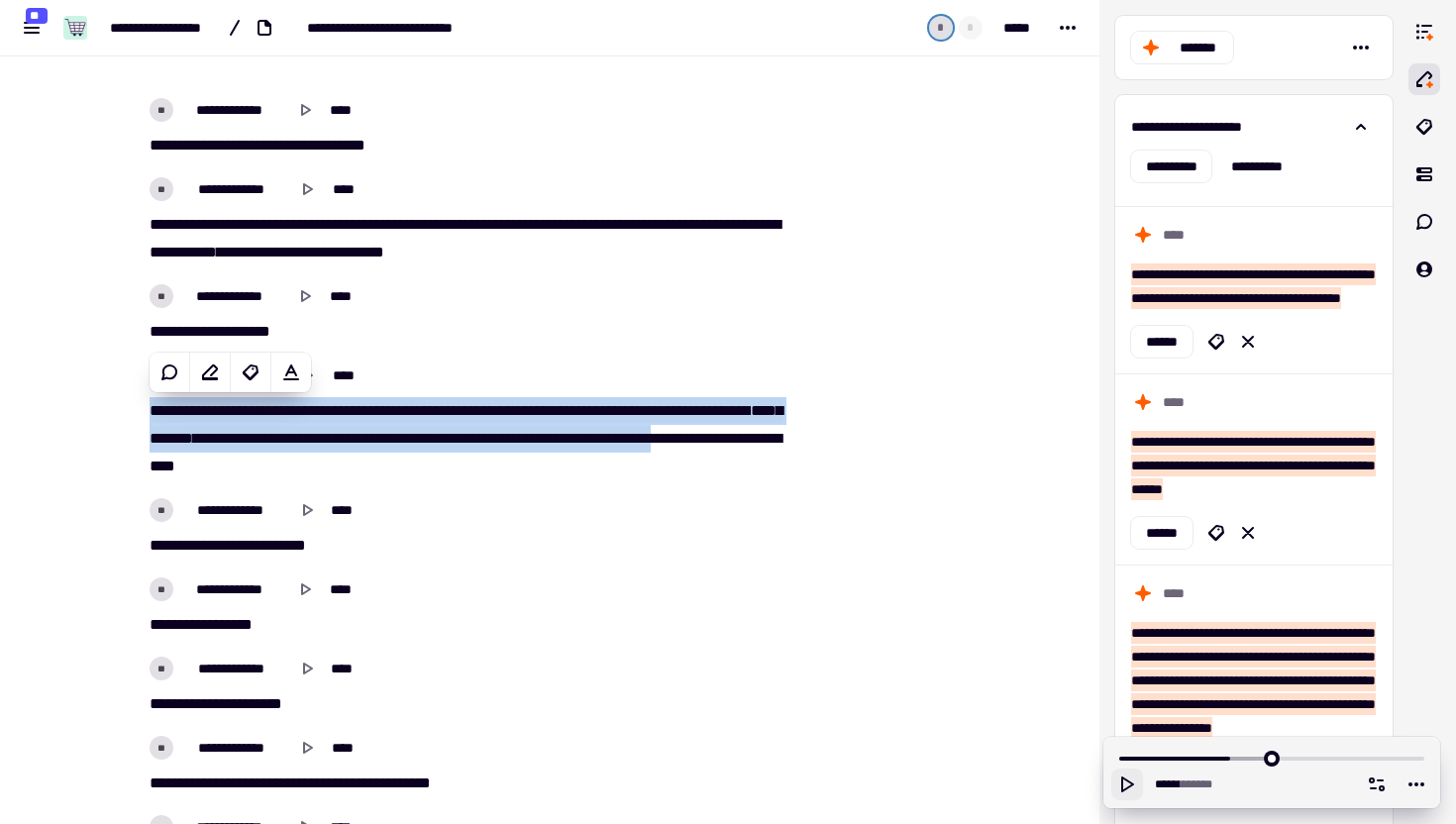 copy on "**********" 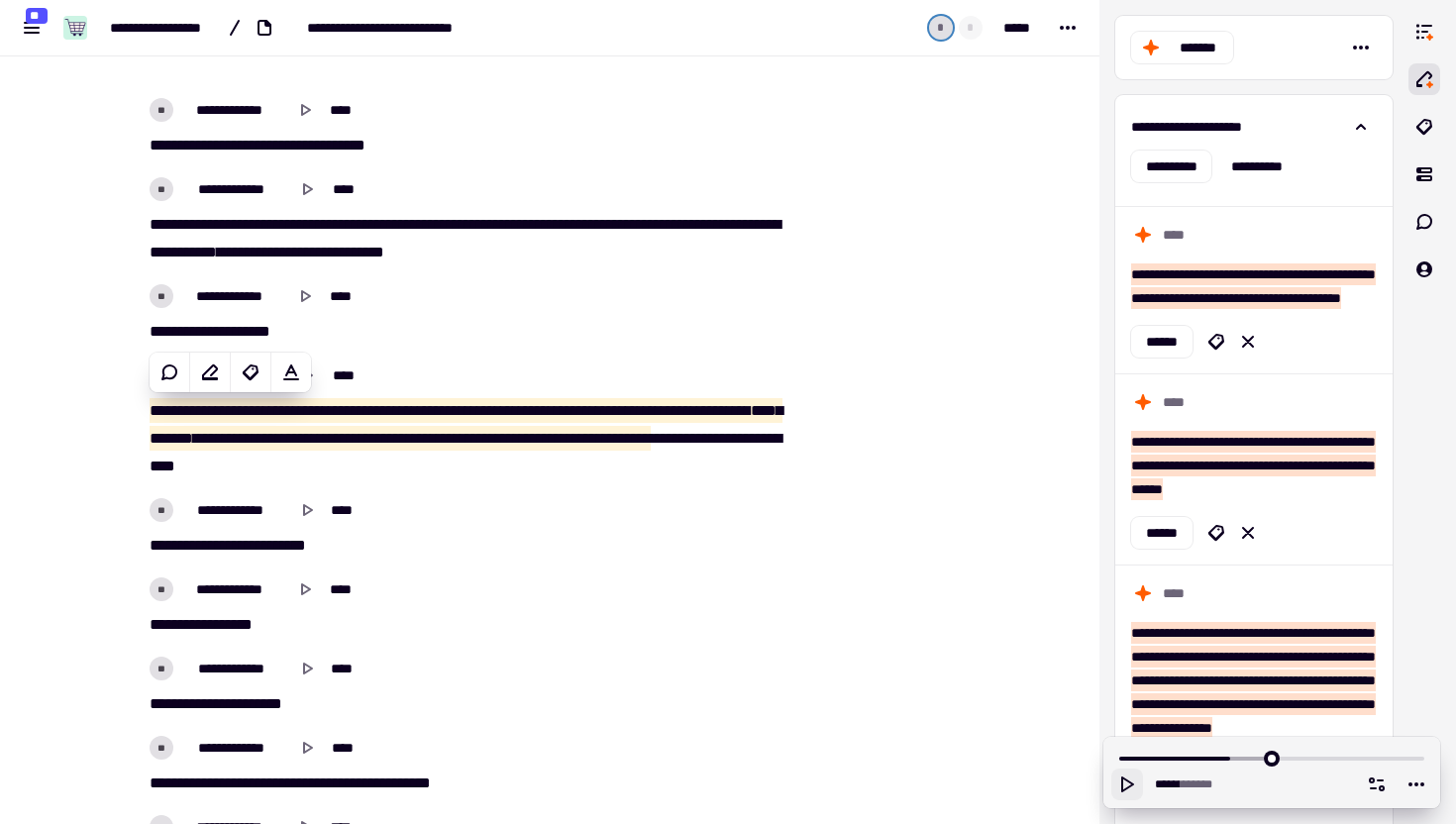 click at bounding box center (892, 1472) 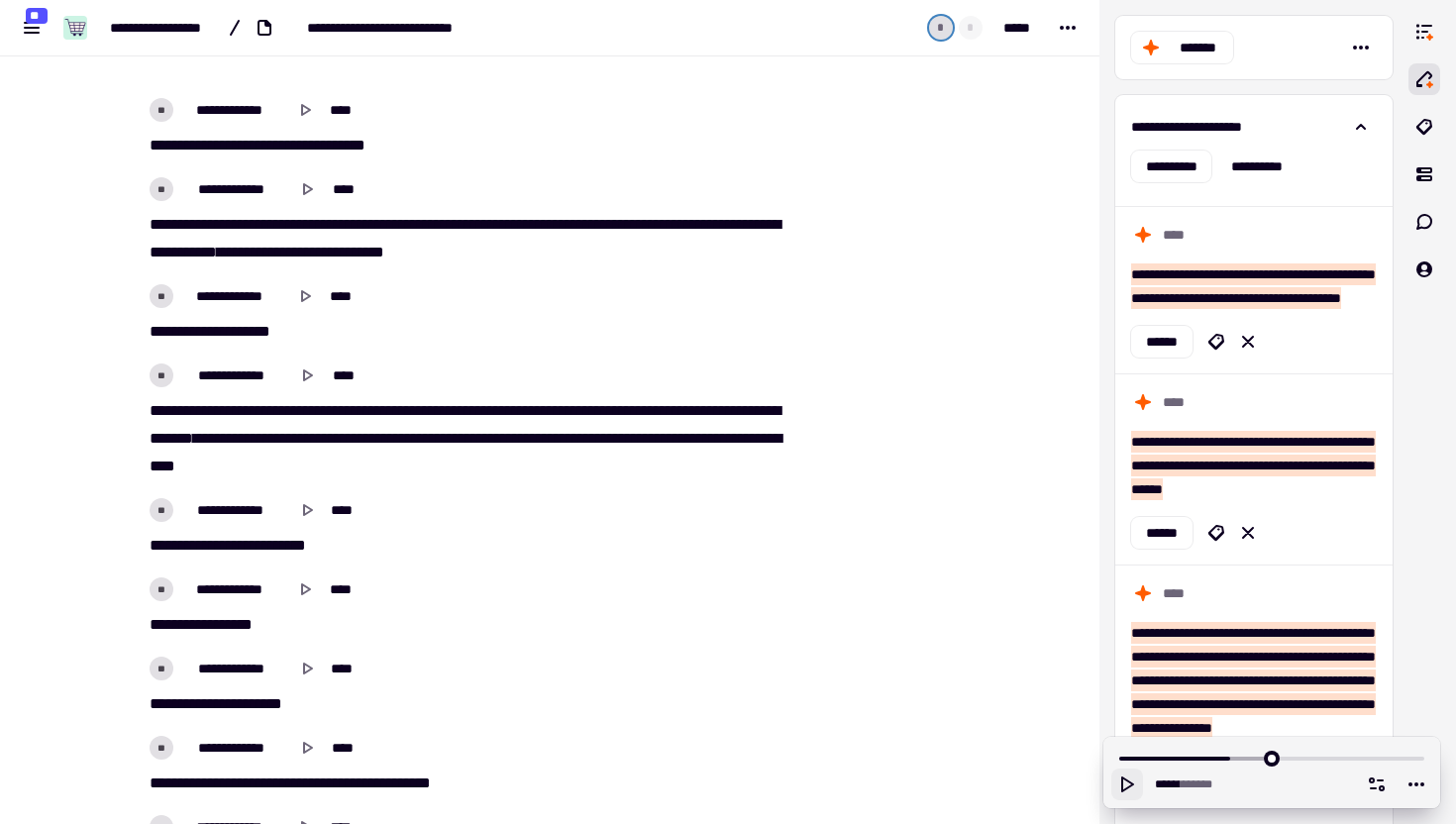 click at bounding box center (892, 1472) 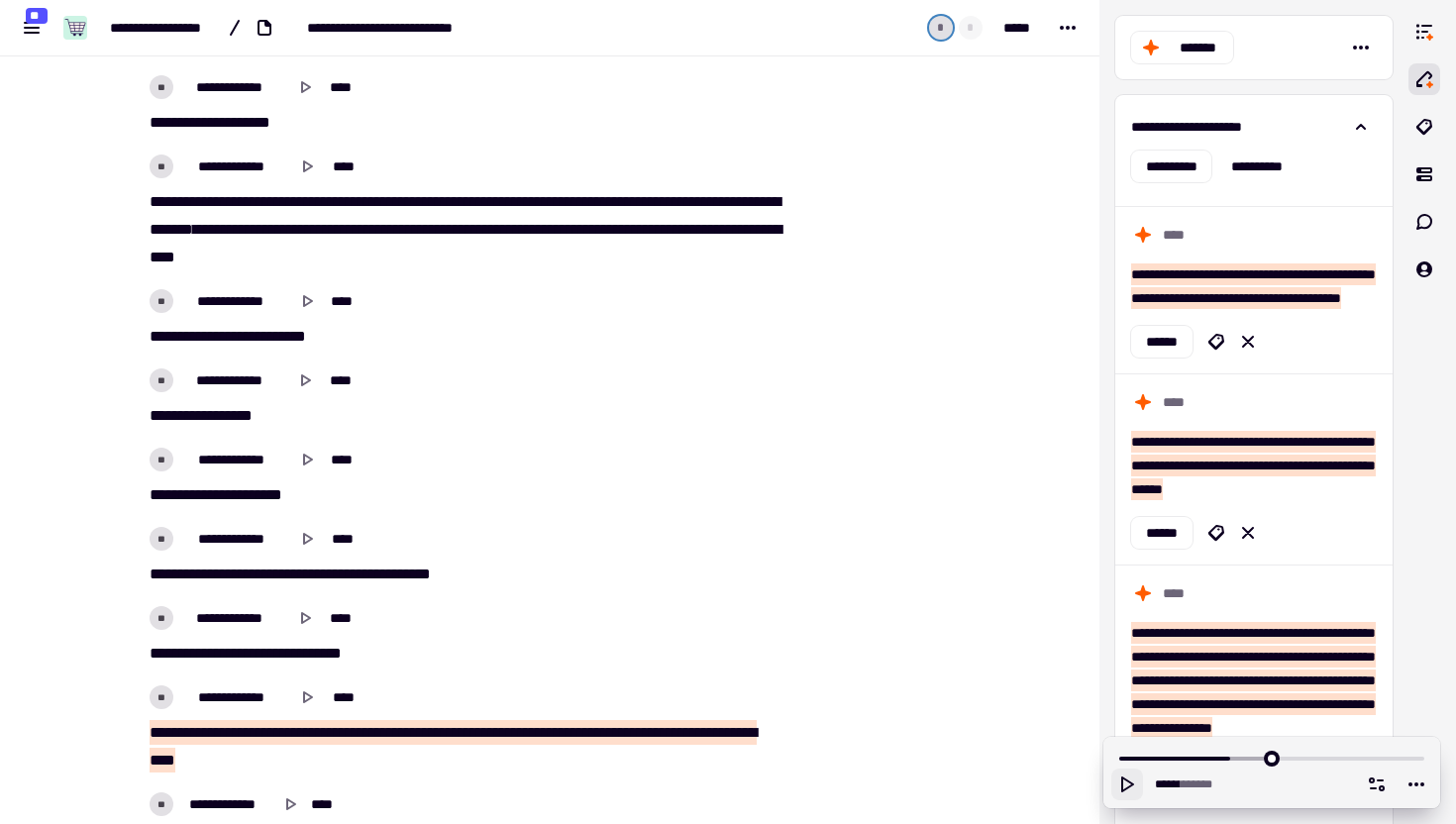 scroll, scrollTop: 4274, scrollLeft: 0, axis: vertical 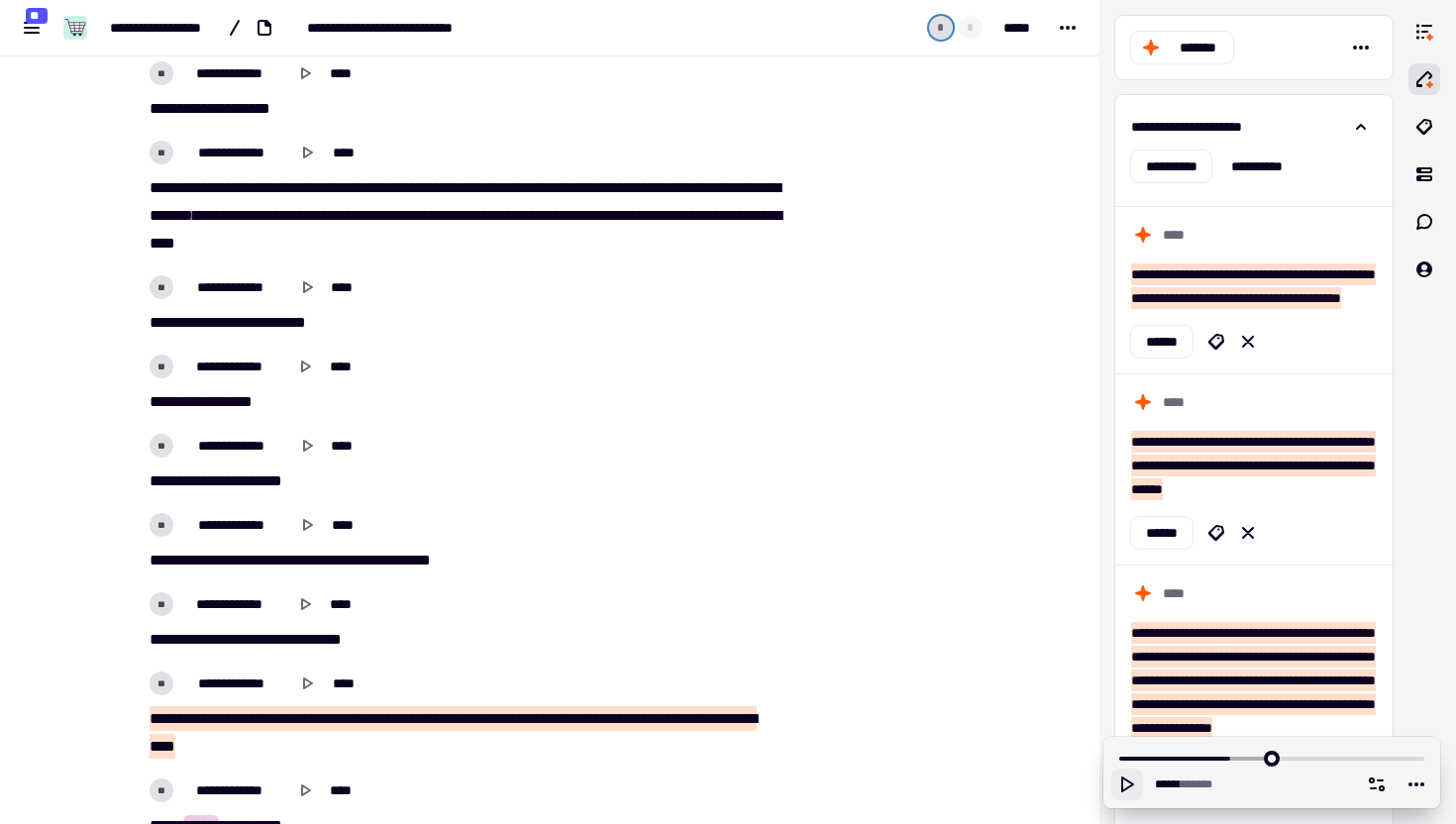 click 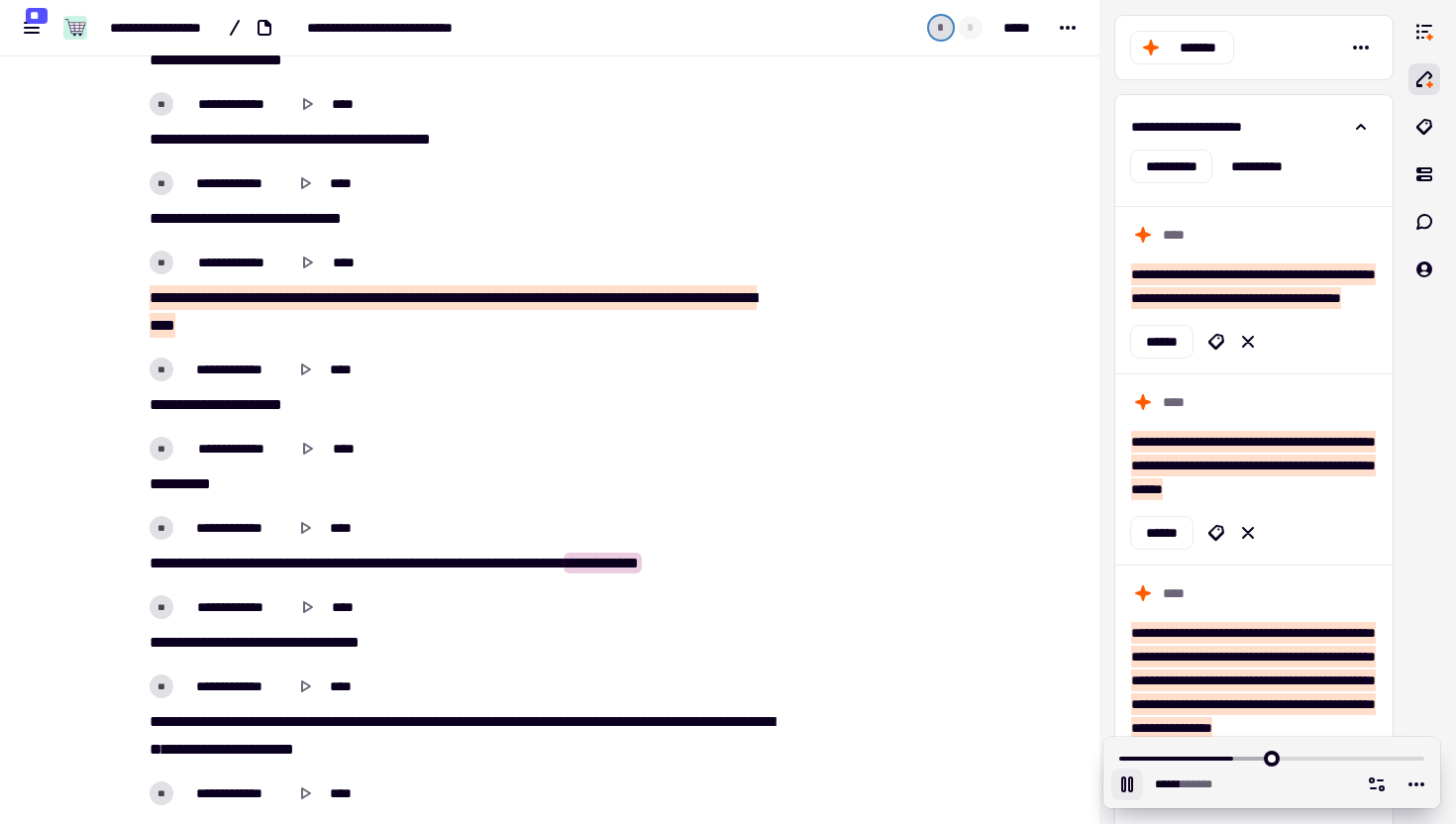 scroll, scrollTop: 4704, scrollLeft: 0, axis: vertical 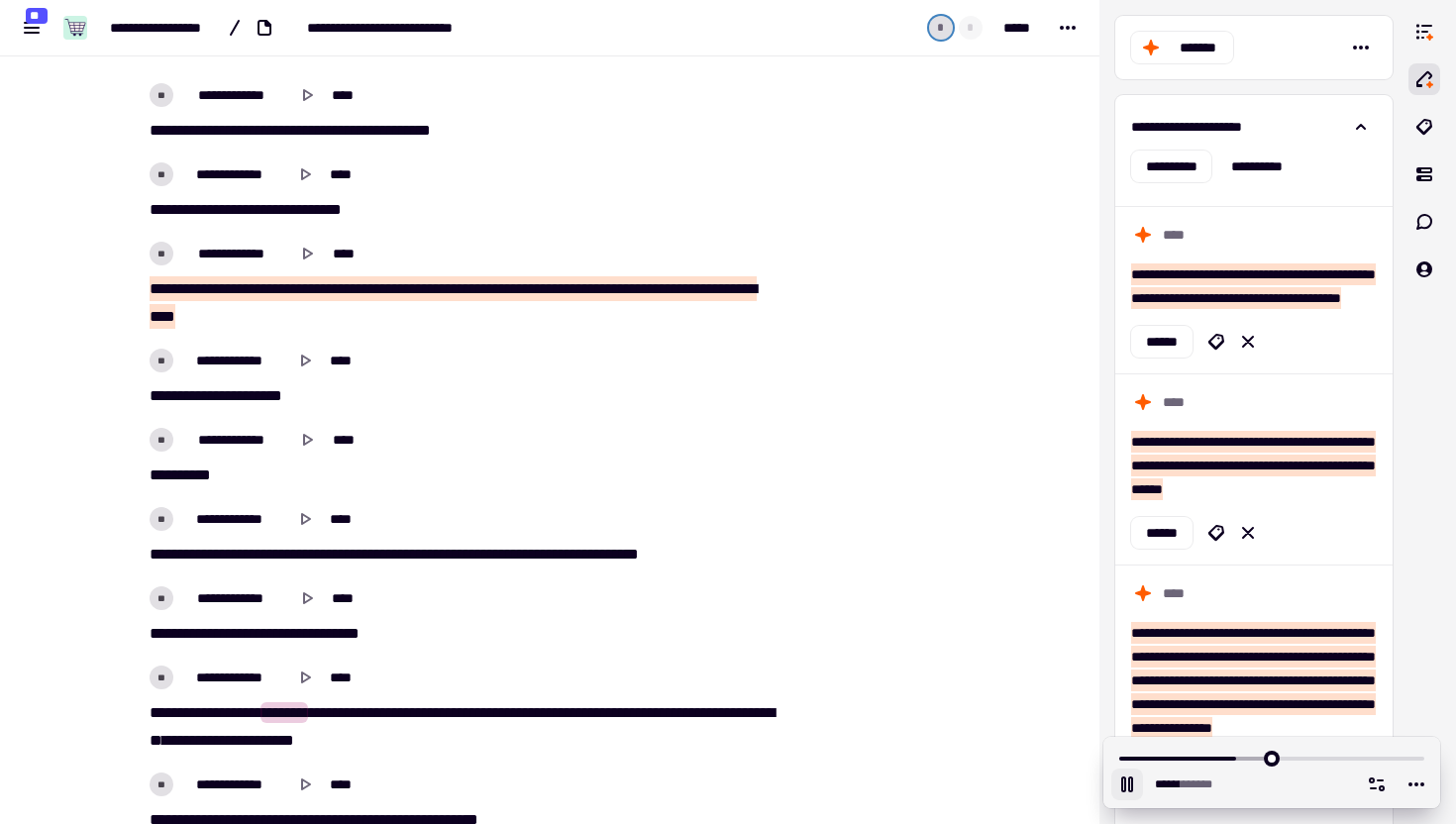 click 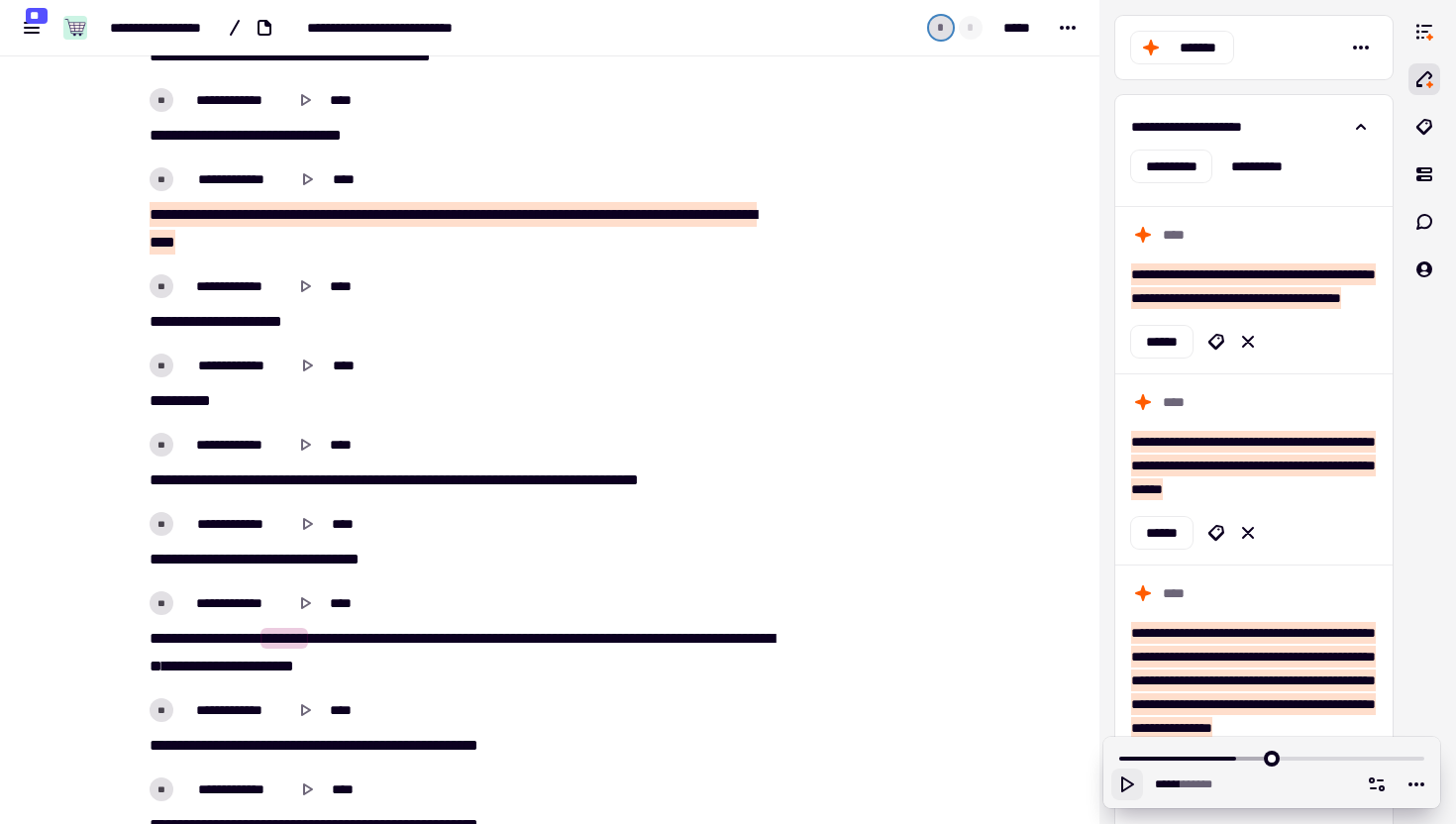 scroll, scrollTop: 4784, scrollLeft: 0, axis: vertical 